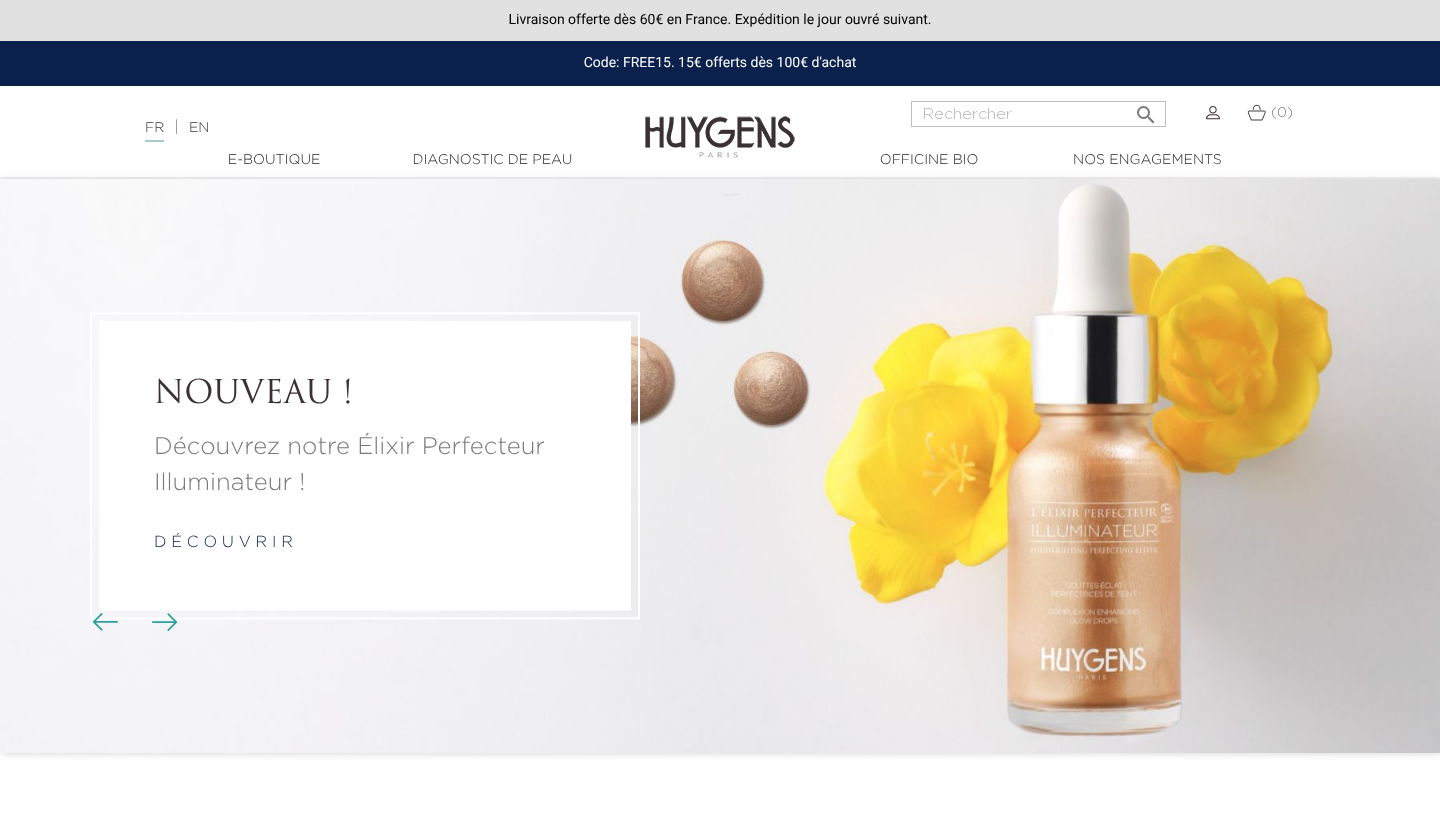 scroll, scrollTop: 0, scrollLeft: 0, axis: both 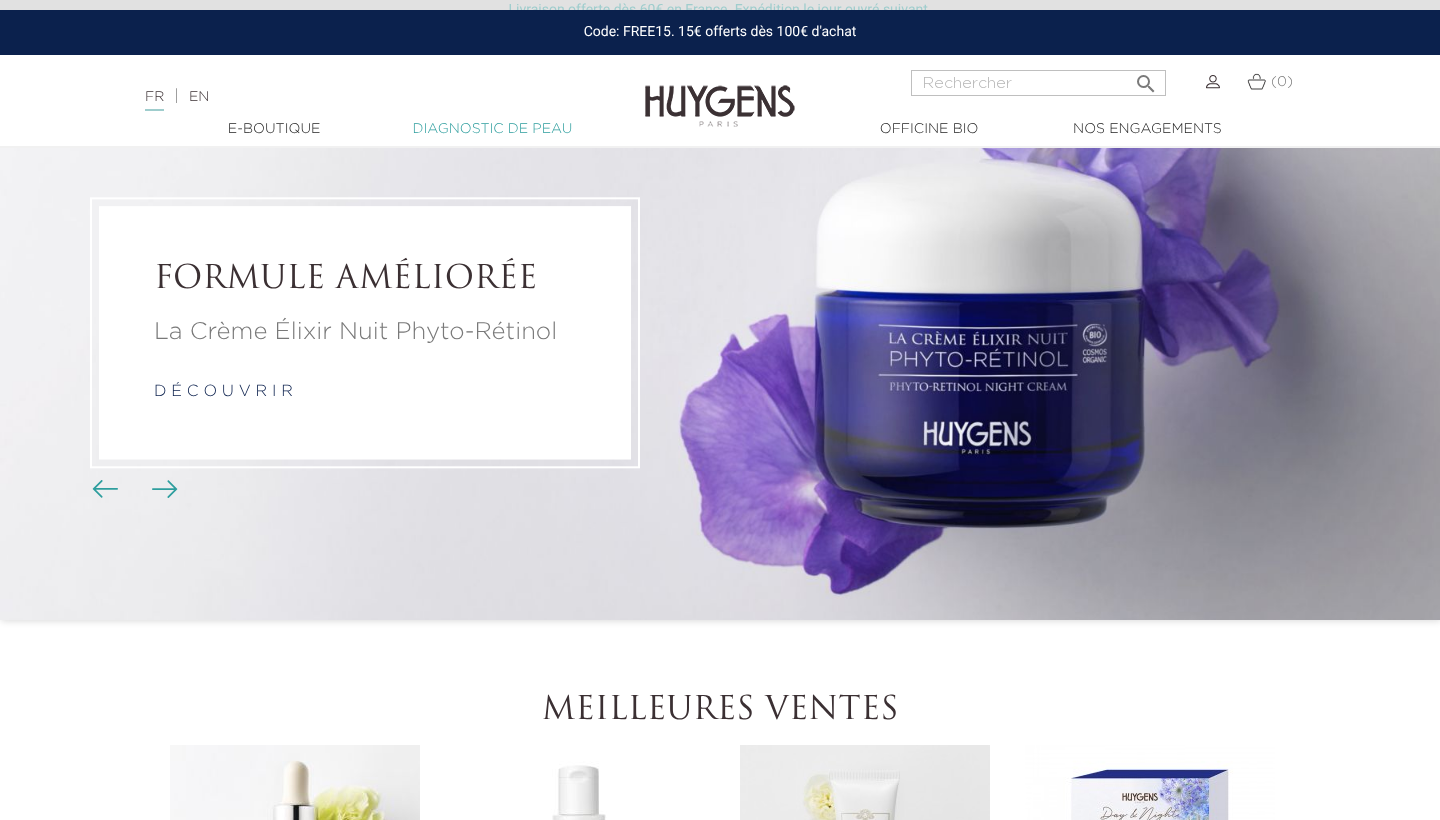 click on "Diagnostic de peau" at bounding box center [492, 129] 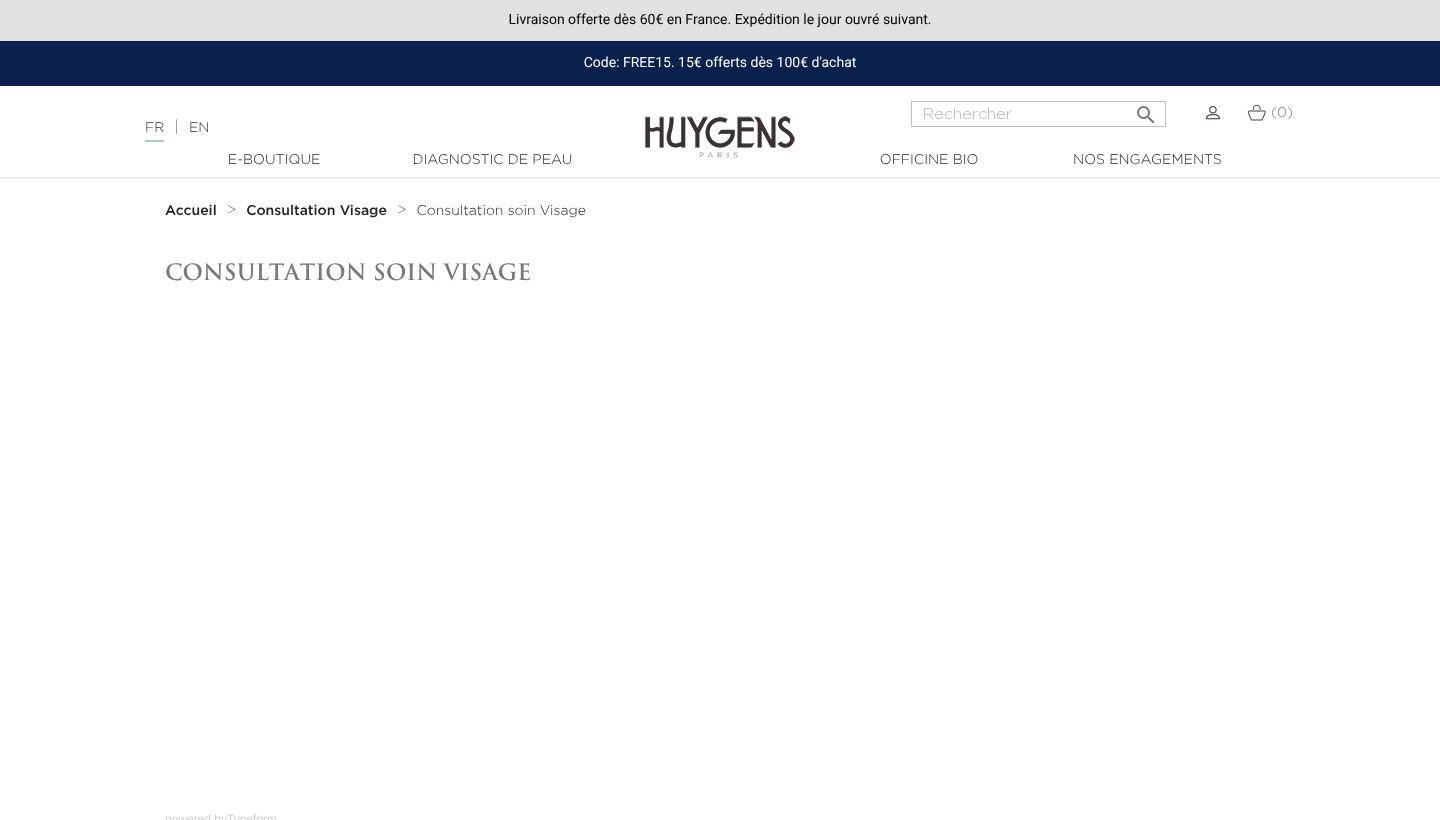 scroll, scrollTop: 0, scrollLeft: 0, axis: both 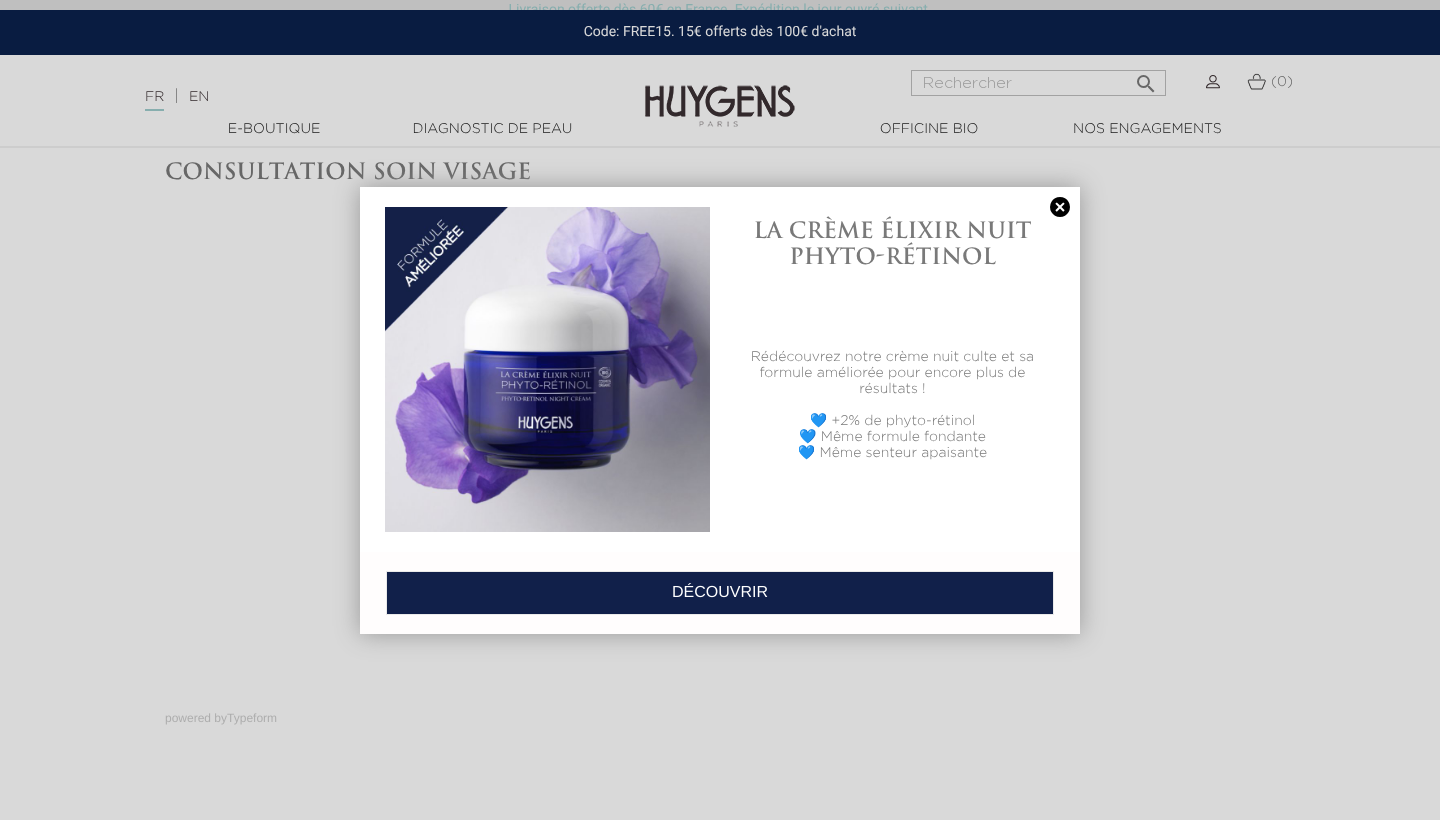 click at bounding box center (1060, 207) 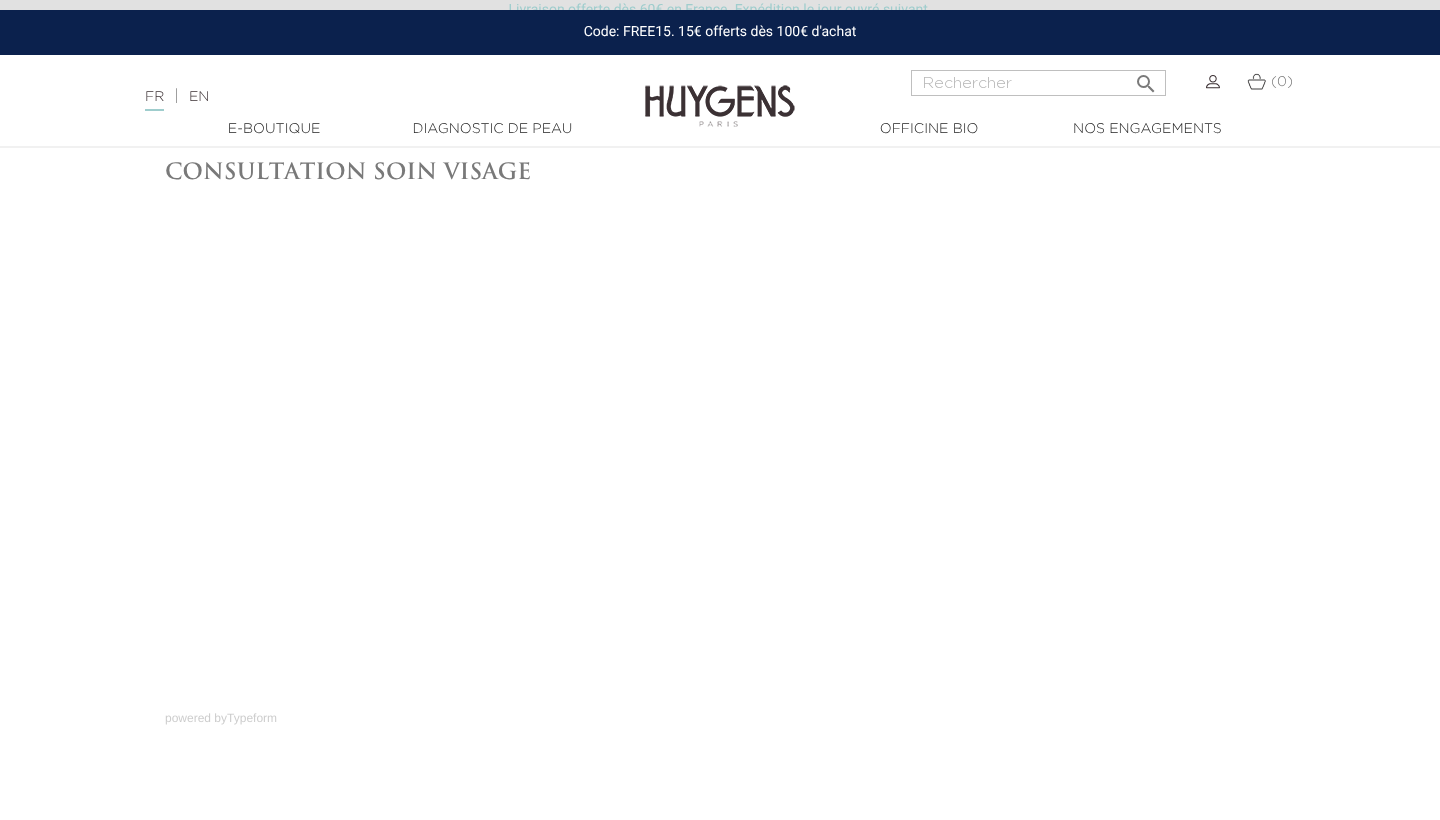 scroll, scrollTop: 134, scrollLeft: 0, axis: vertical 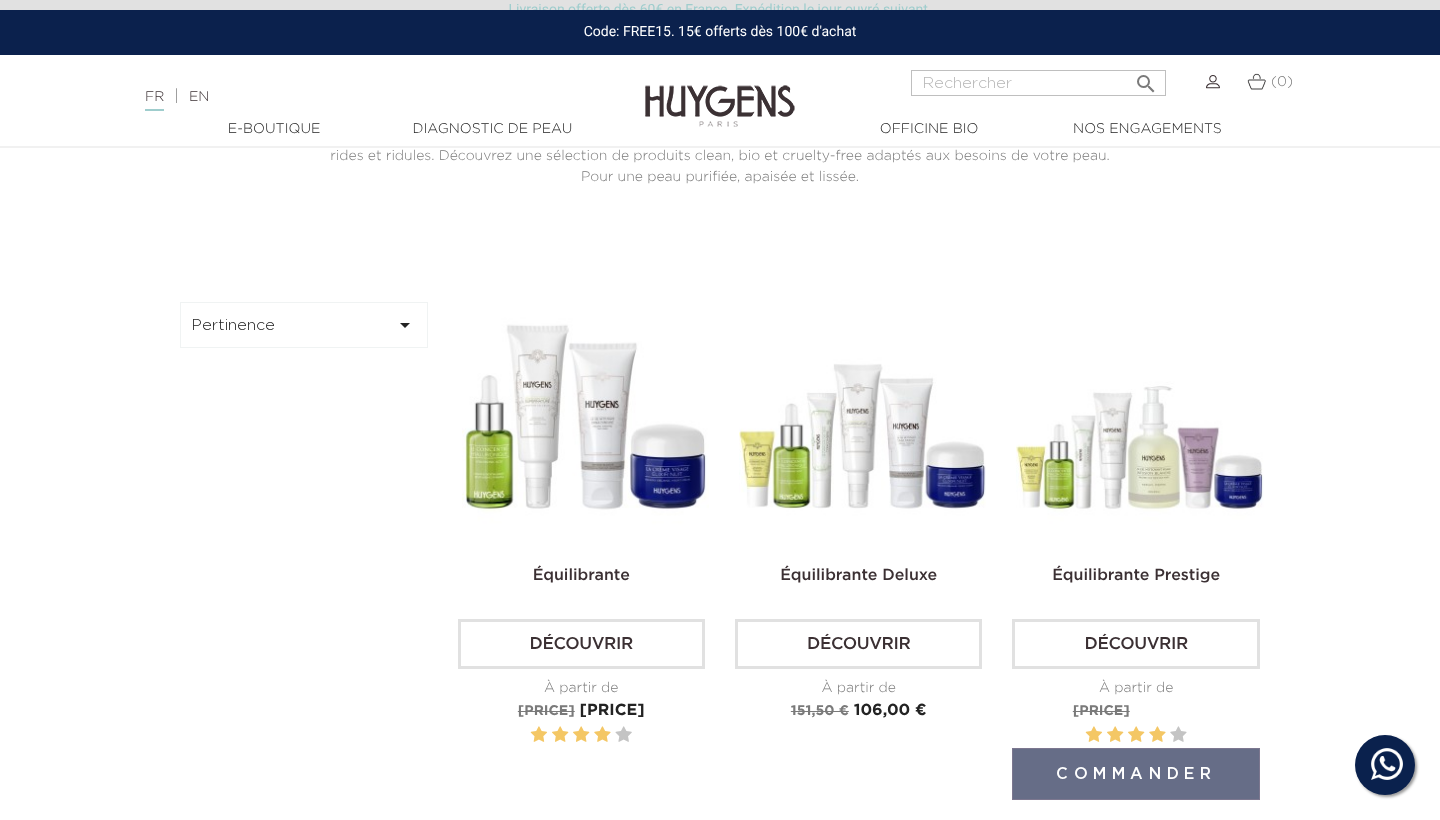 click at bounding box center [1139, 425] 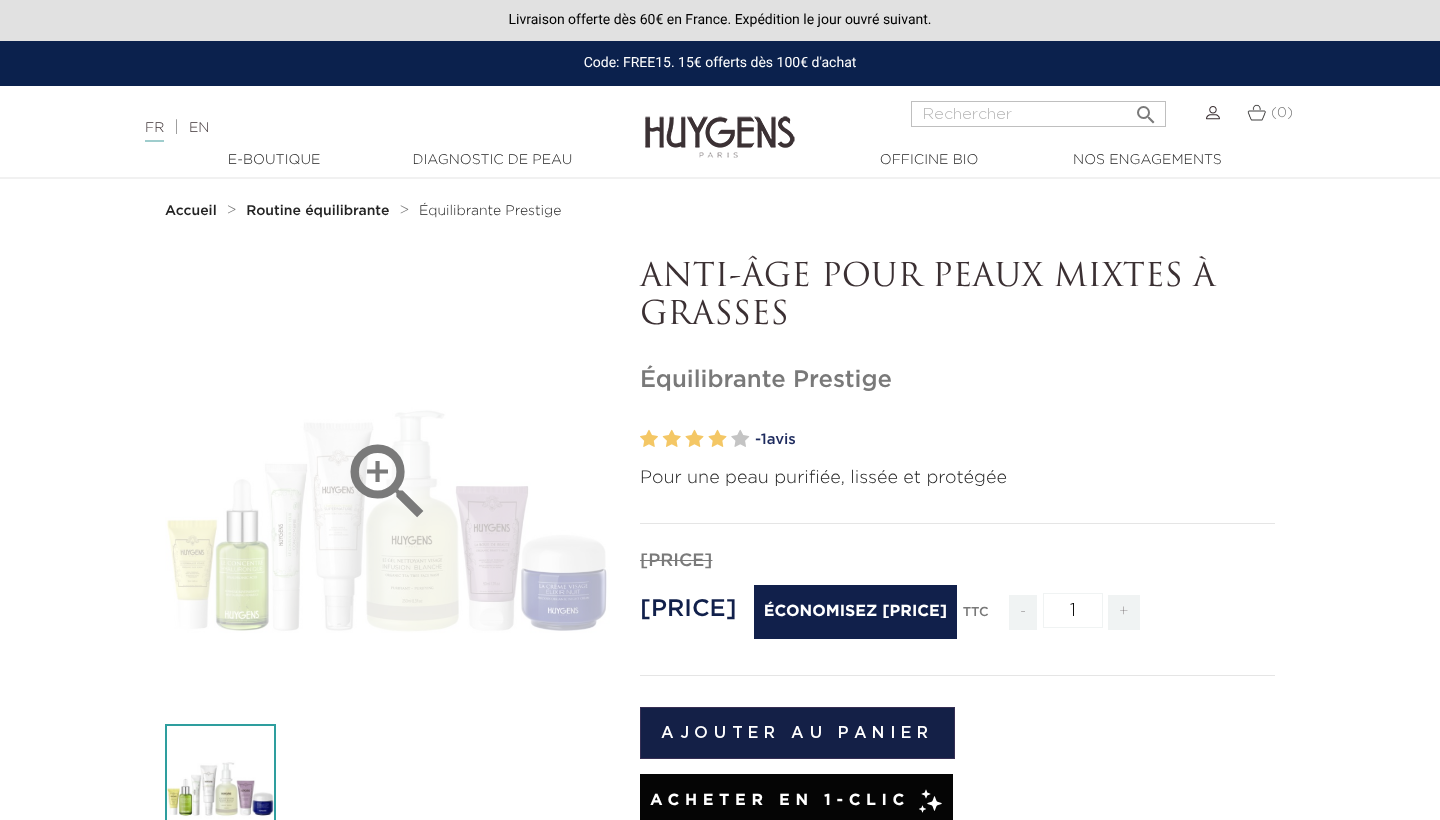 scroll, scrollTop: 0, scrollLeft: 0, axis: both 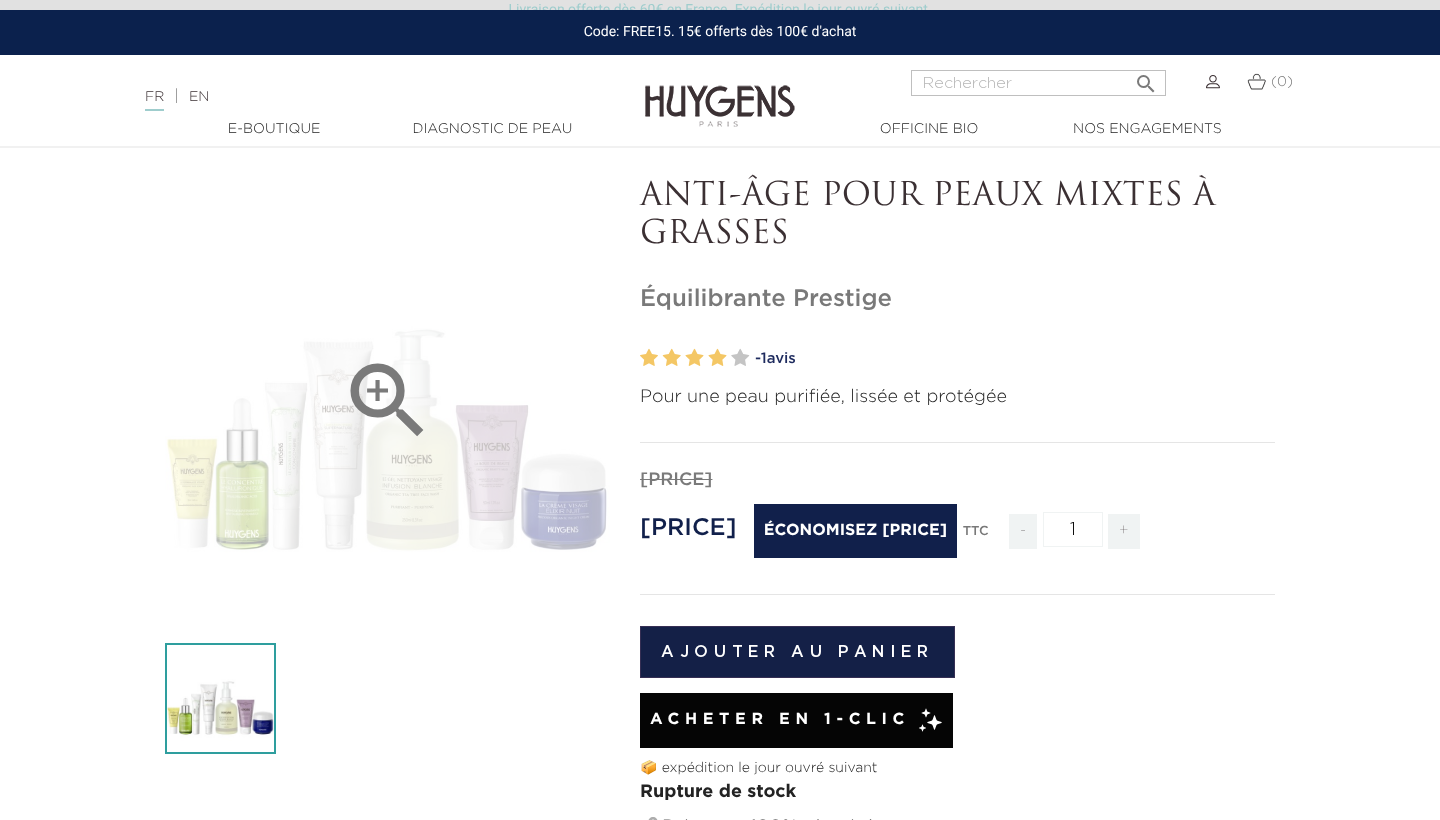 click on "" at bounding box center (388, 401) 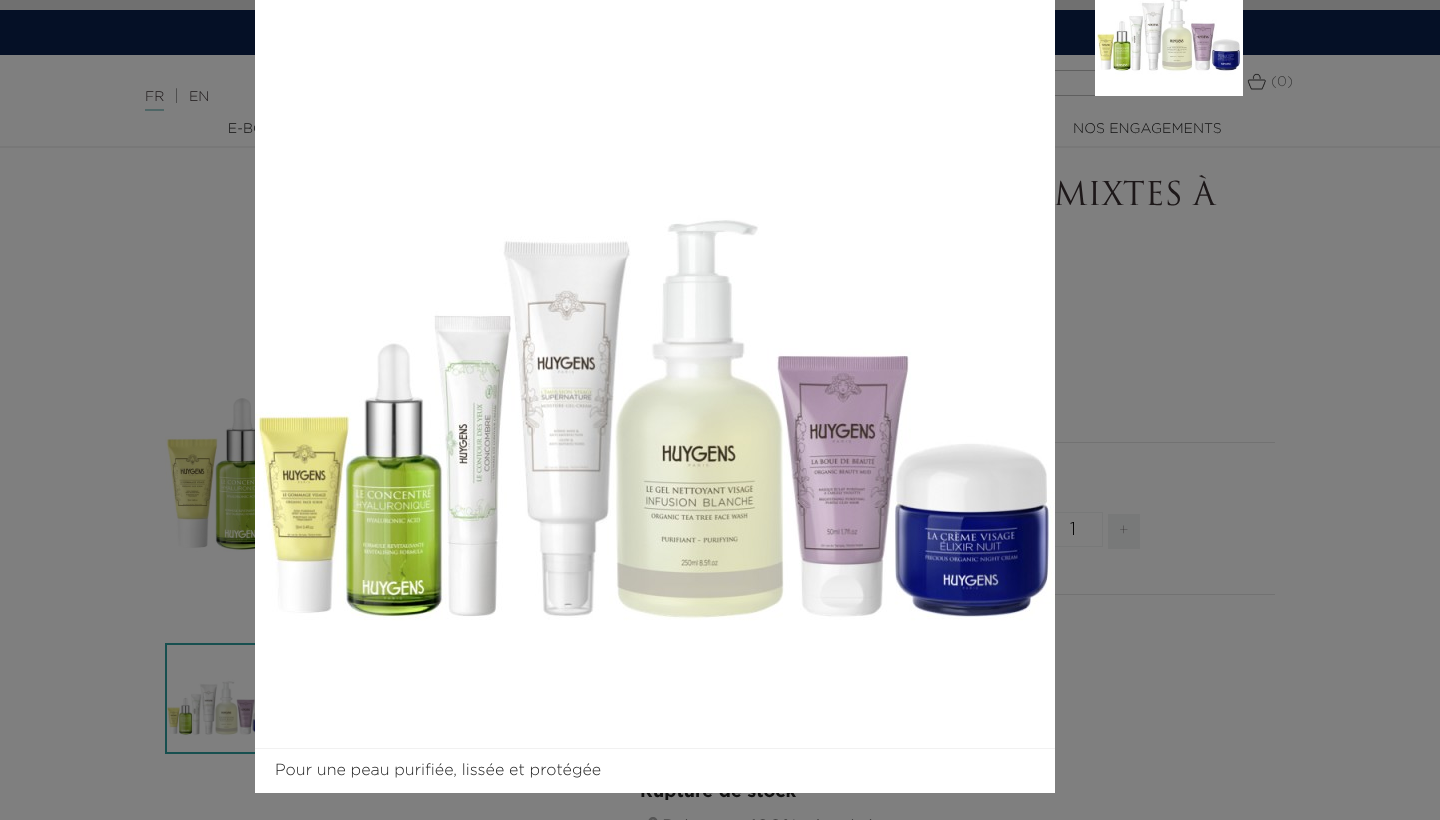 scroll, scrollTop: 79, scrollLeft: 0, axis: vertical 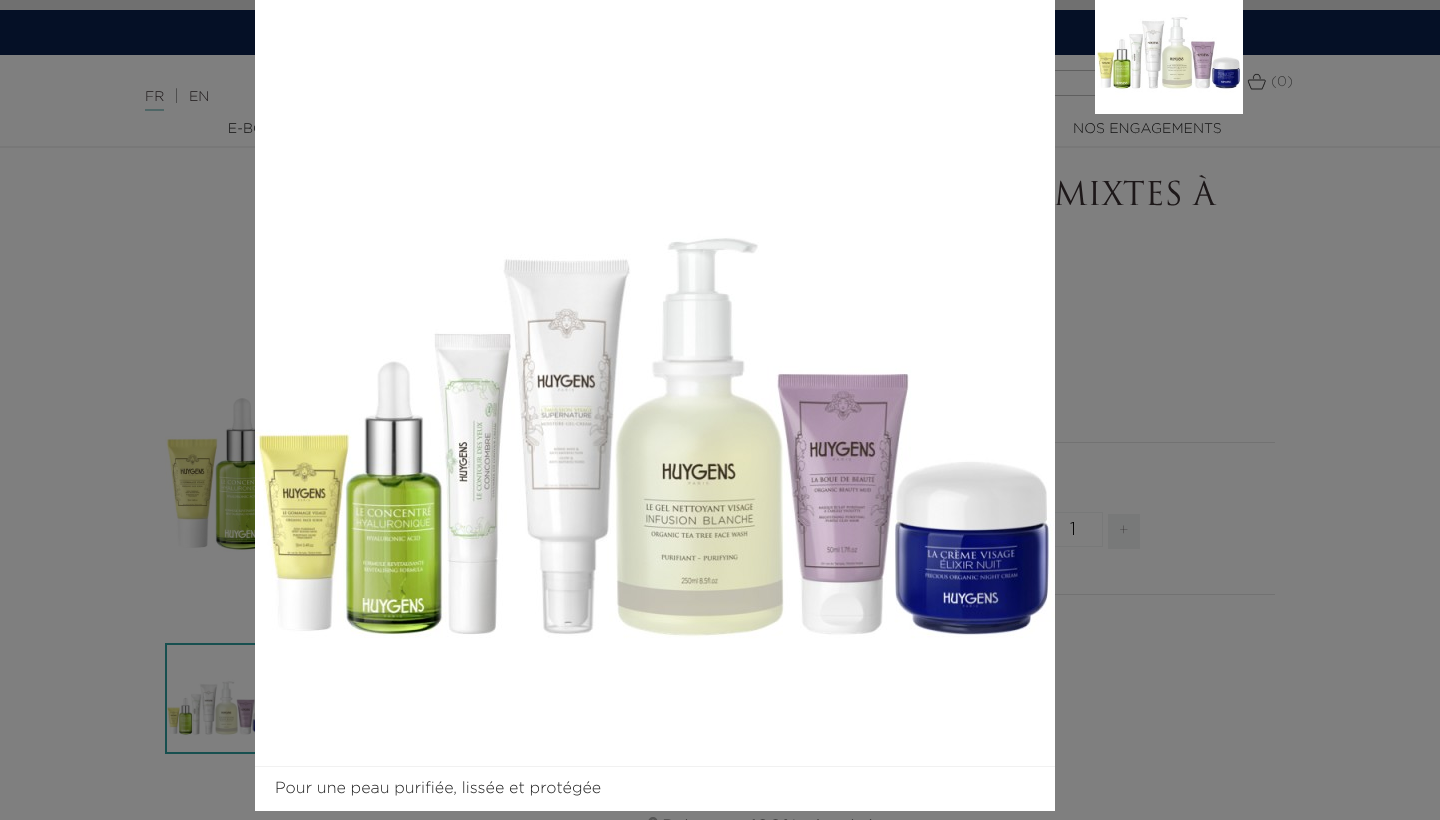 click at bounding box center [1149, 388] 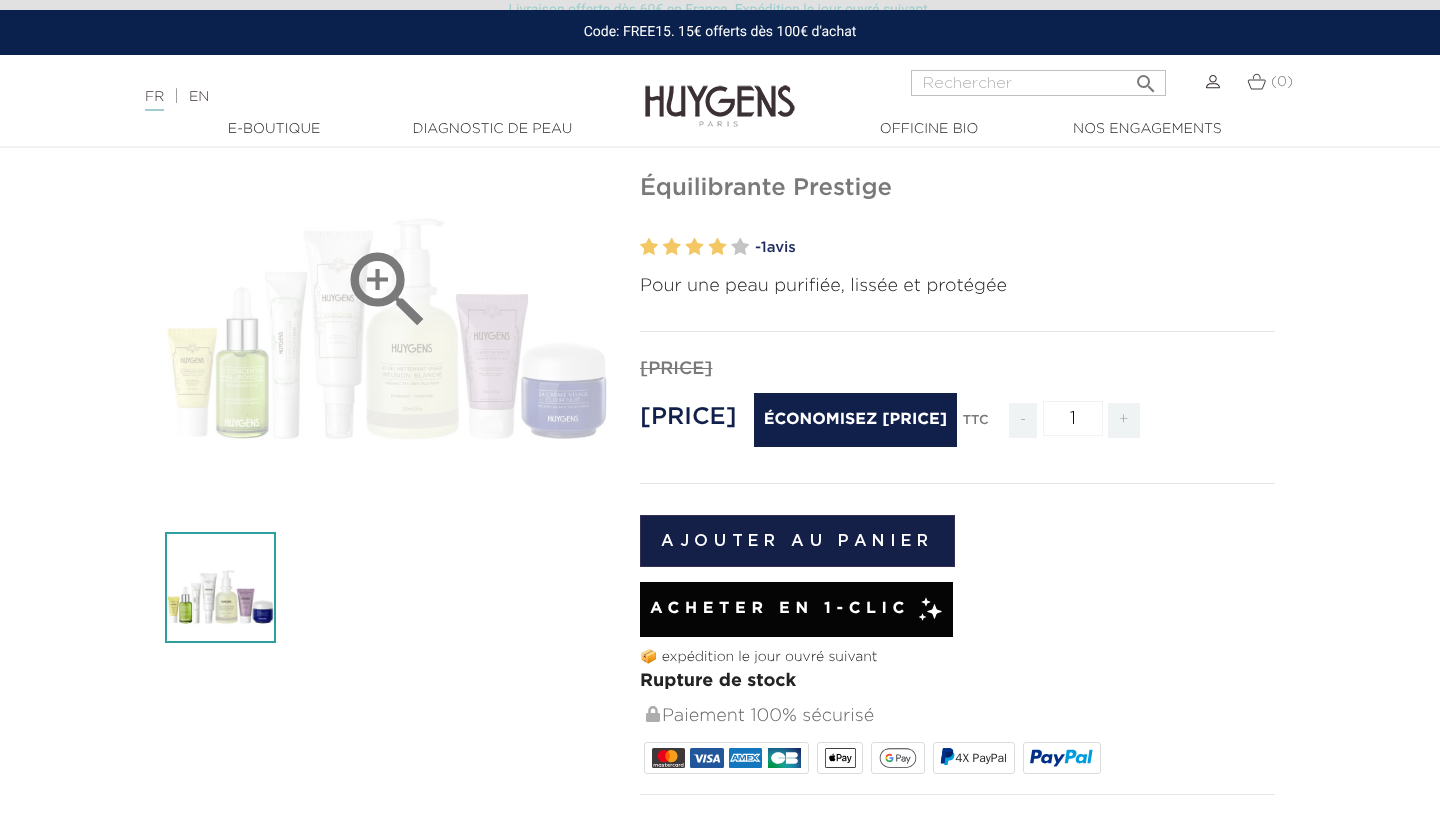 scroll, scrollTop: 193, scrollLeft: 0, axis: vertical 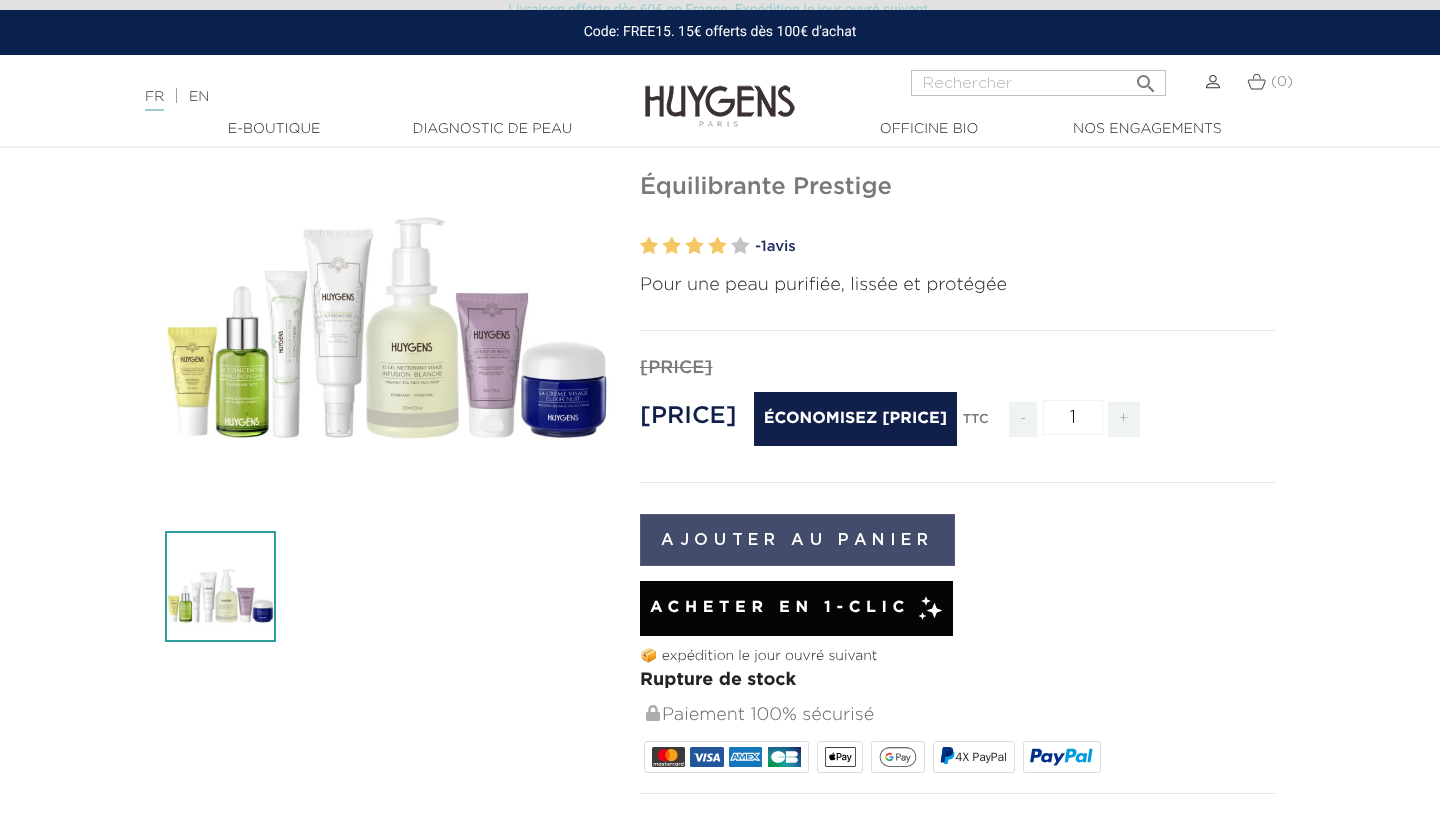 click on "Ajouter au panier" at bounding box center [797, 540] 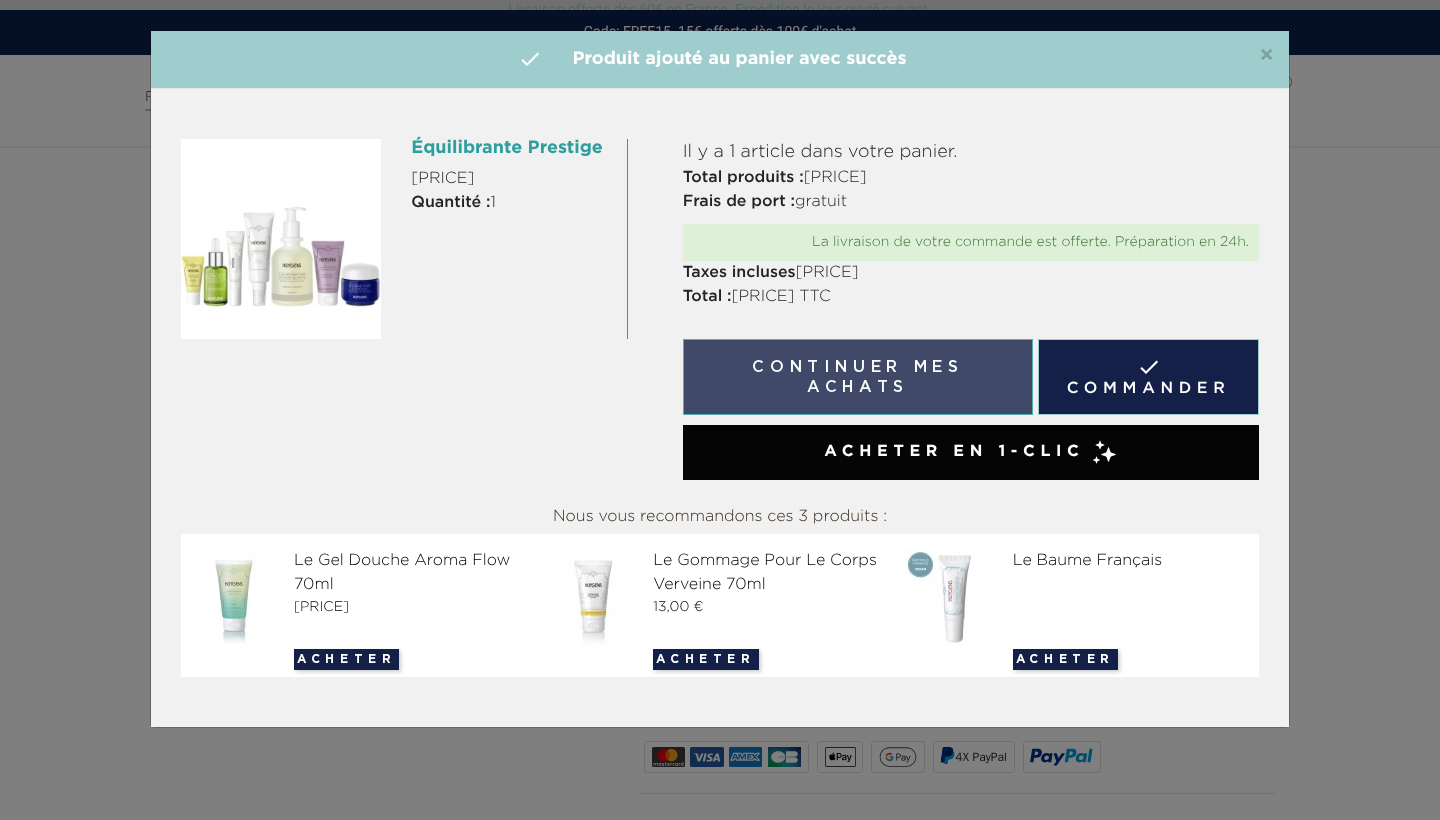 click on "Continuer mes achats" at bounding box center [858, 377] 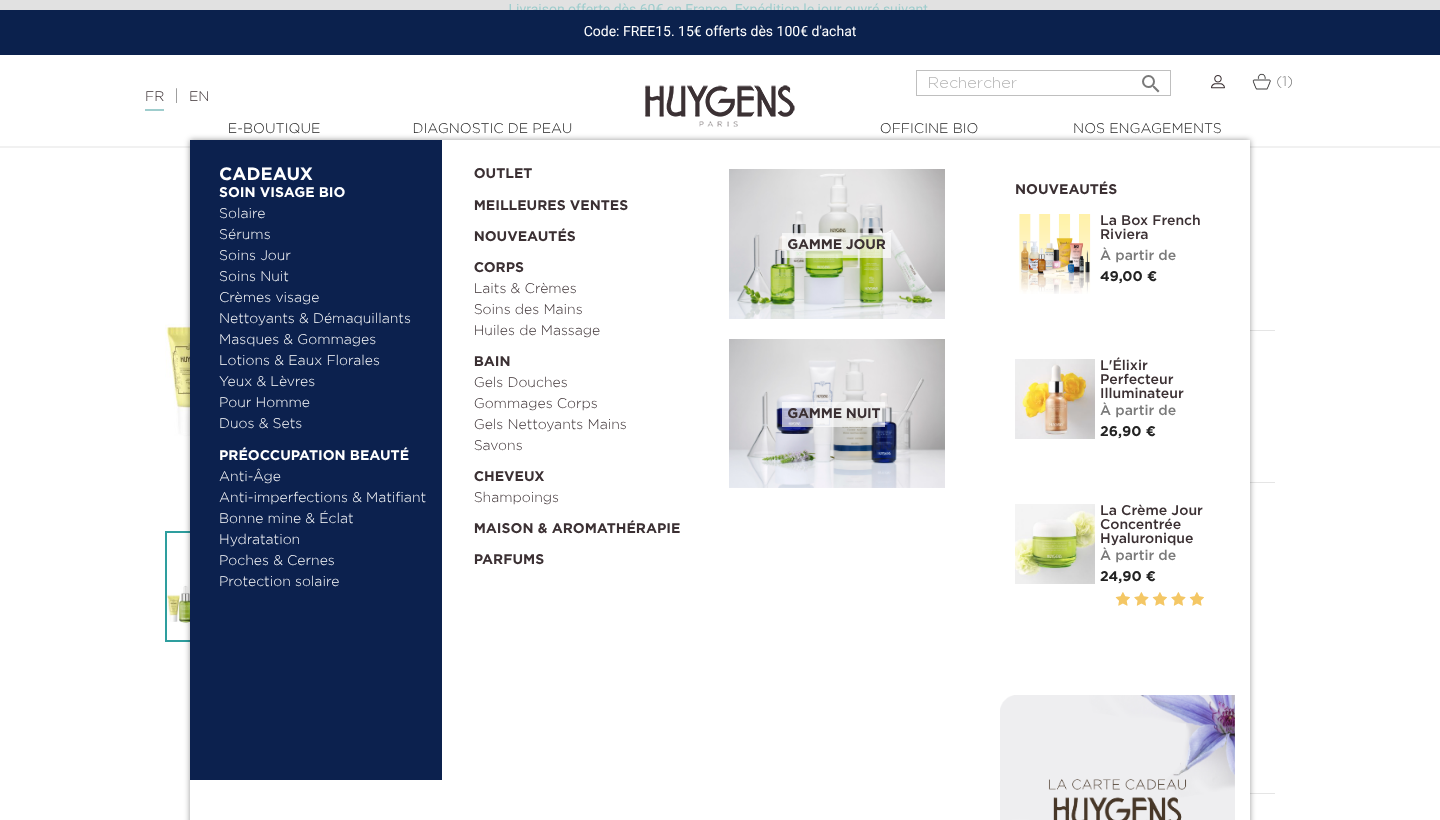 click on "Anti-imperfections & Matifiant" at bounding box center [323, 498] 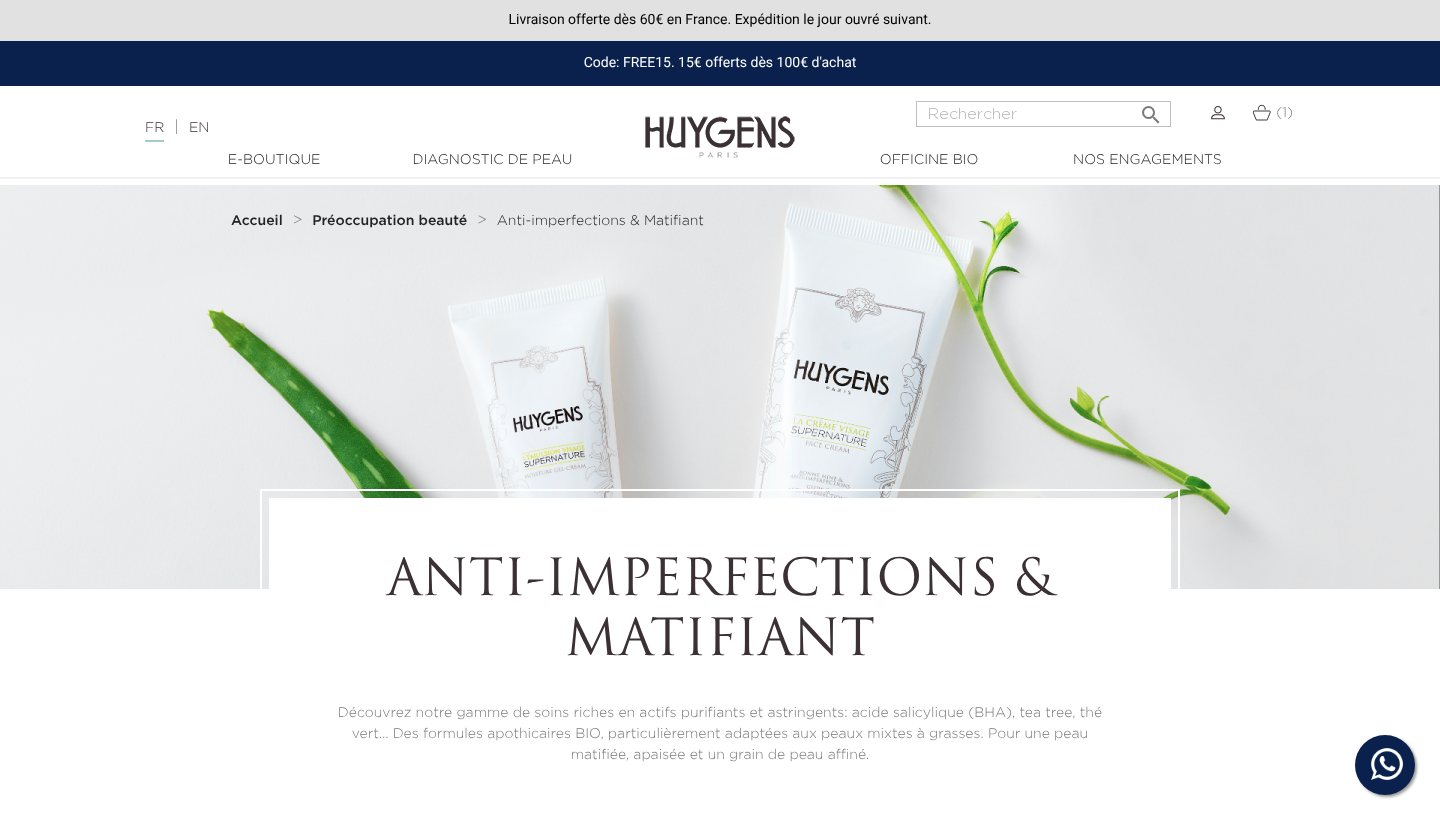 scroll, scrollTop: 0, scrollLeft: 0, axis: both 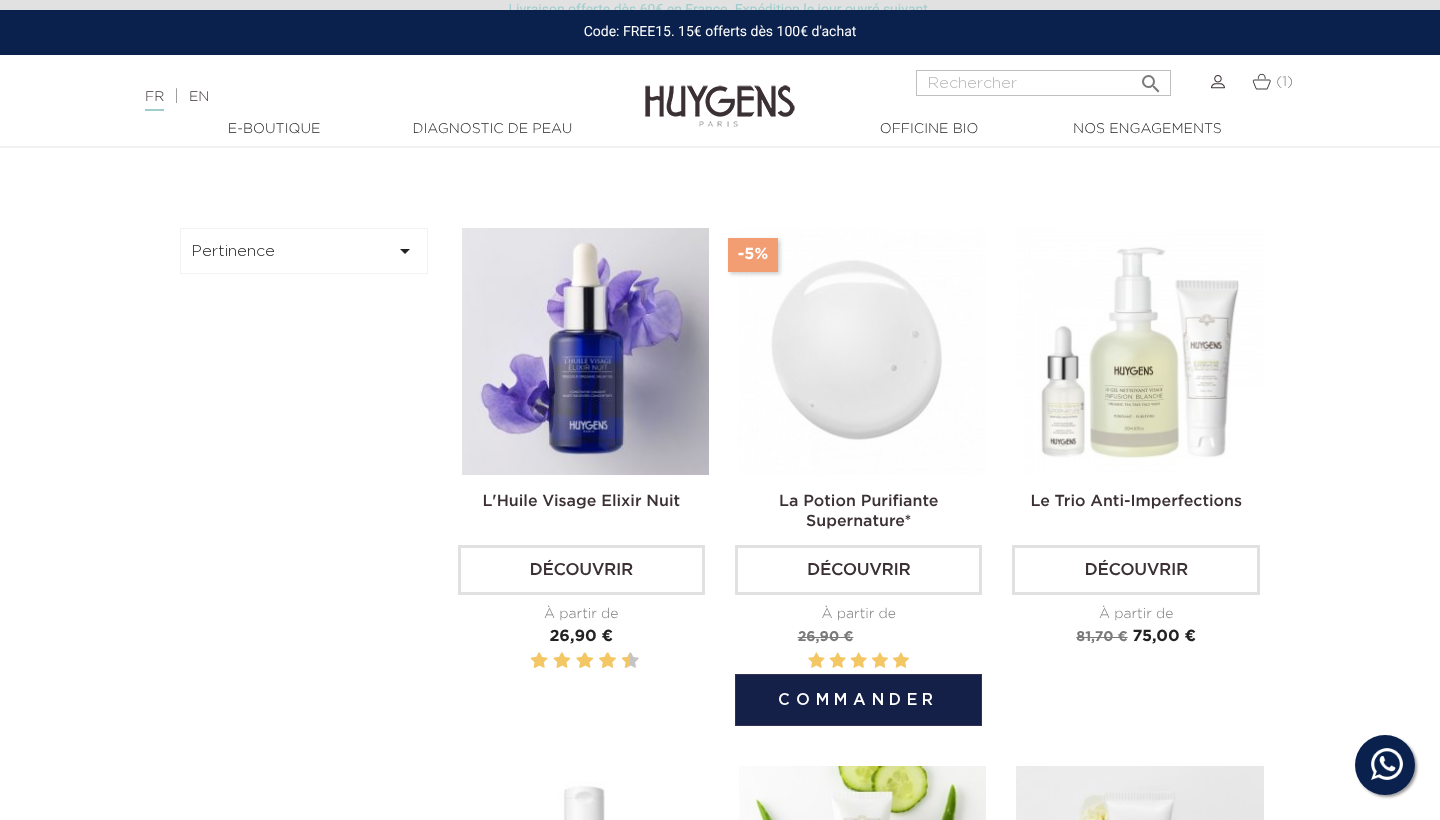 click at bounding box center (862, 351) 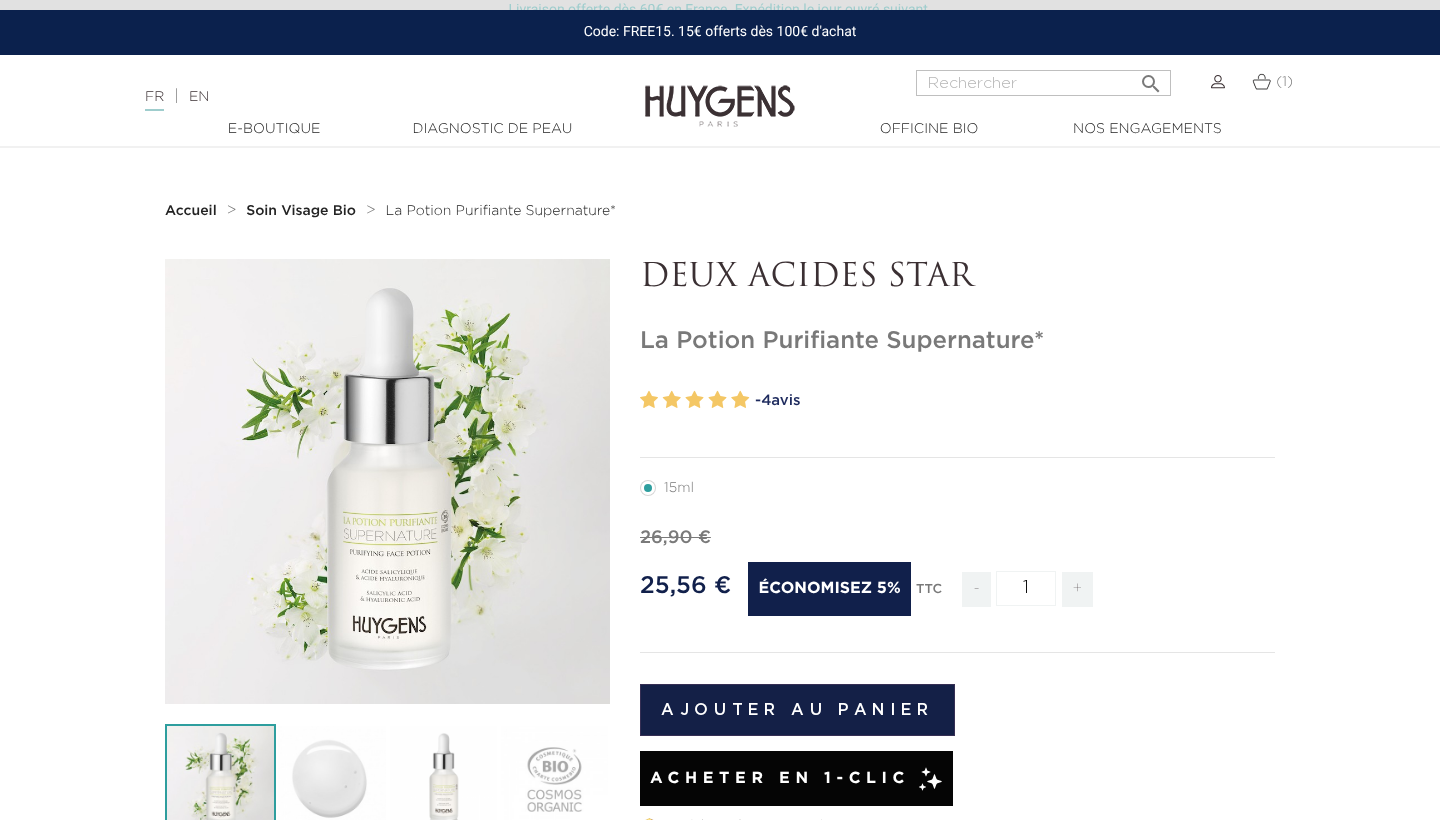 scroll, scrollTop: 136, scrollLeft: 0, axis: vertical 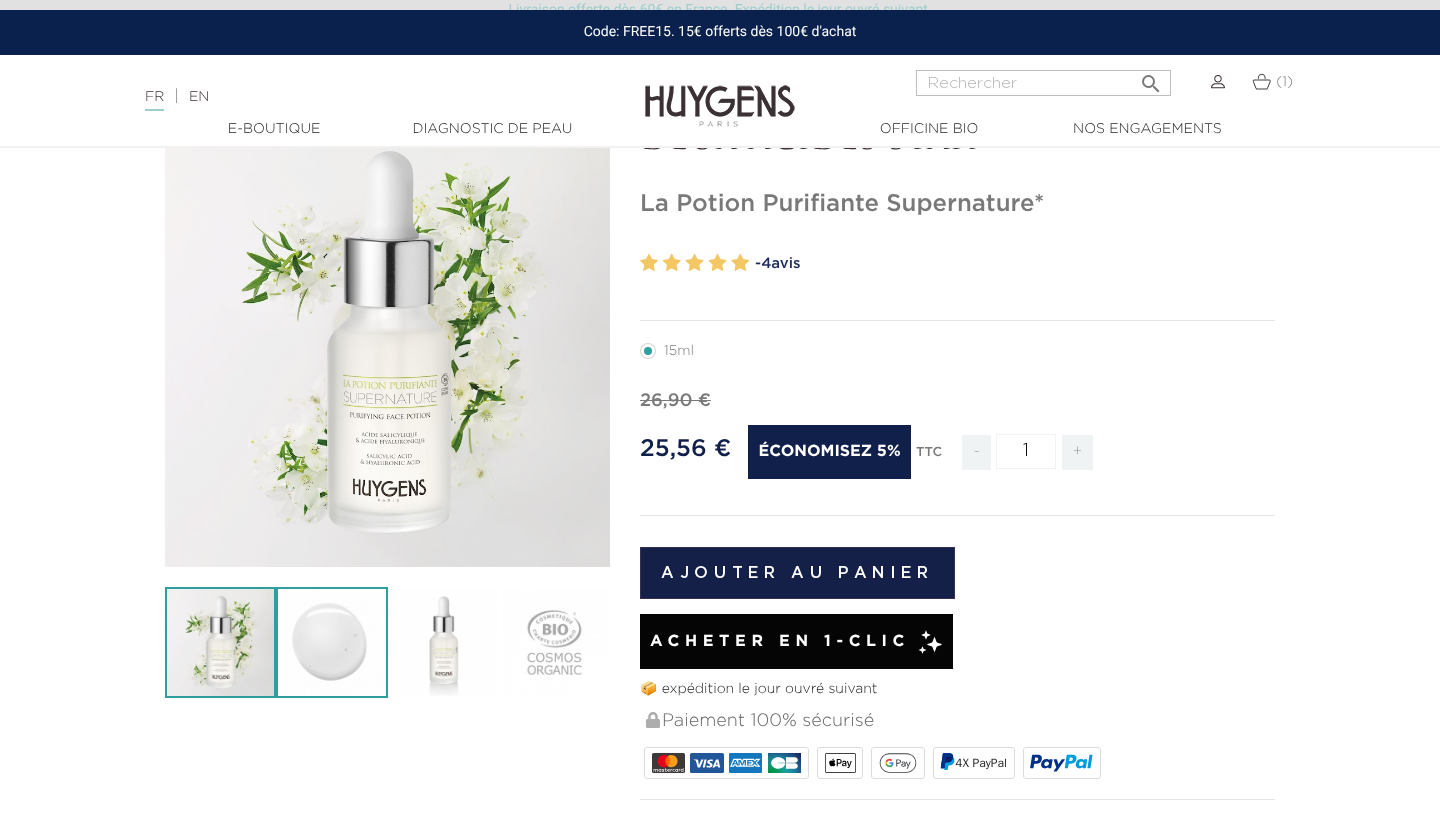 click at bounding box center [220, 642] 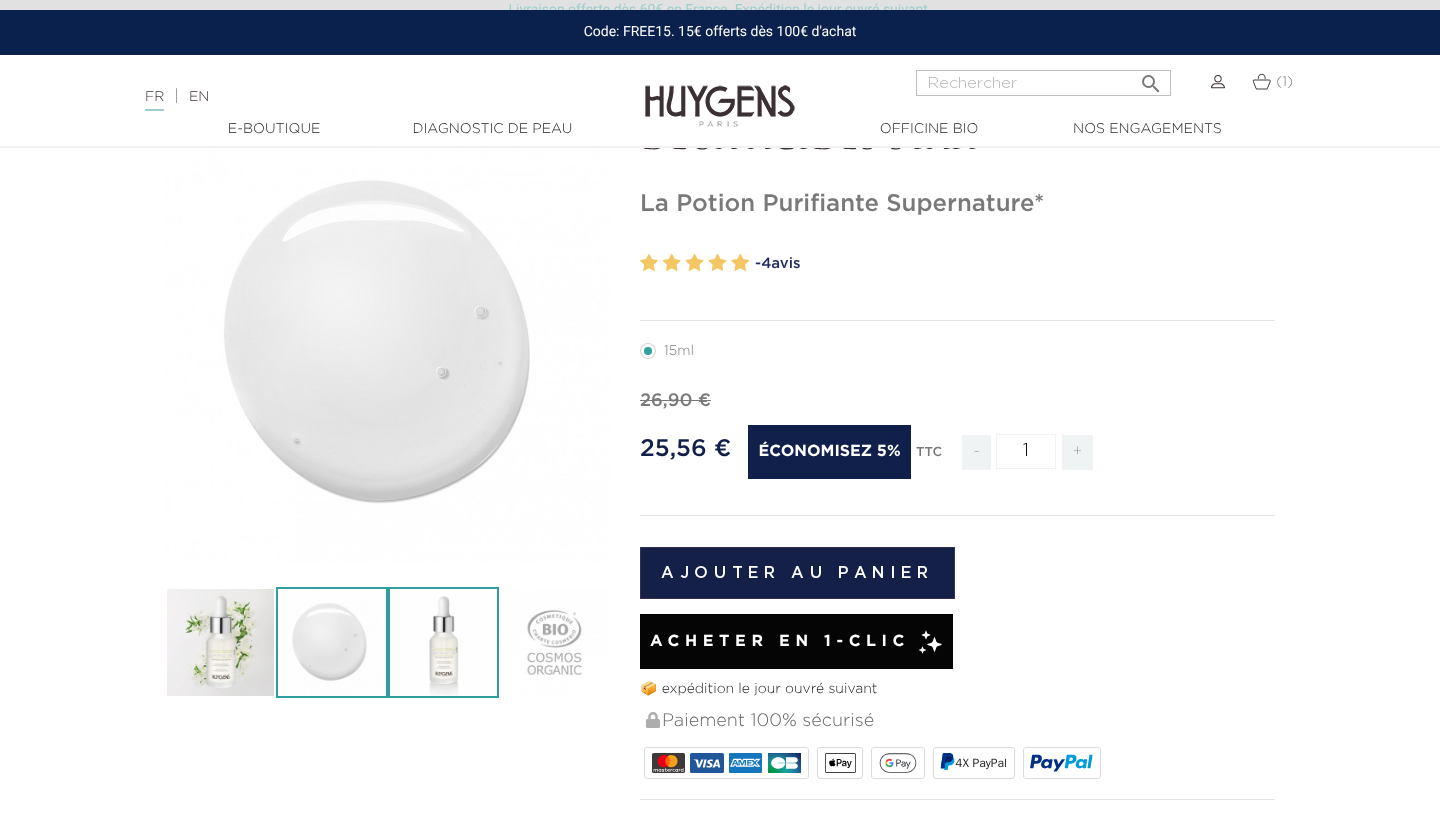click at bounding box center (220, 642) 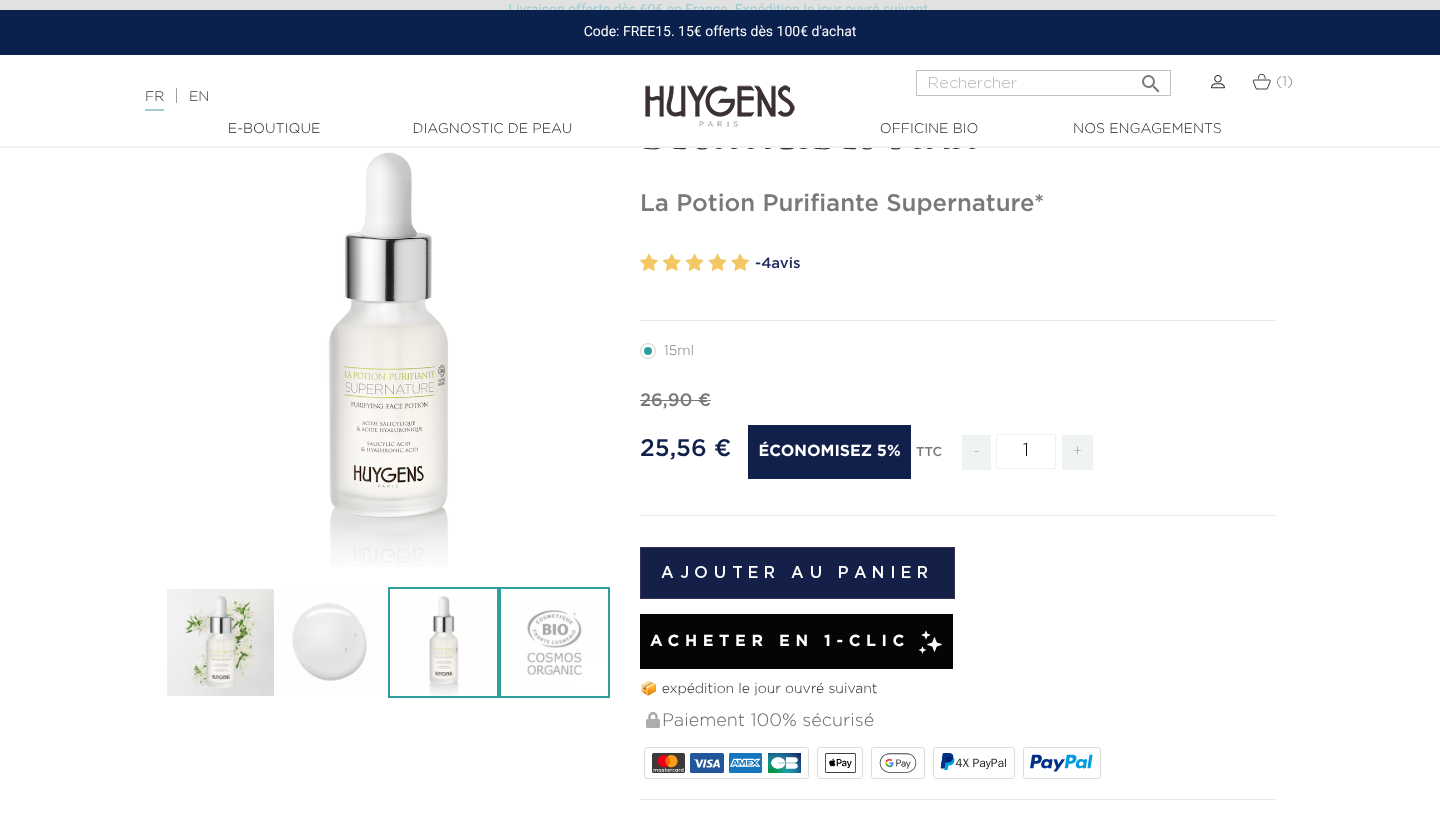 click at bounding box center (220, 642) 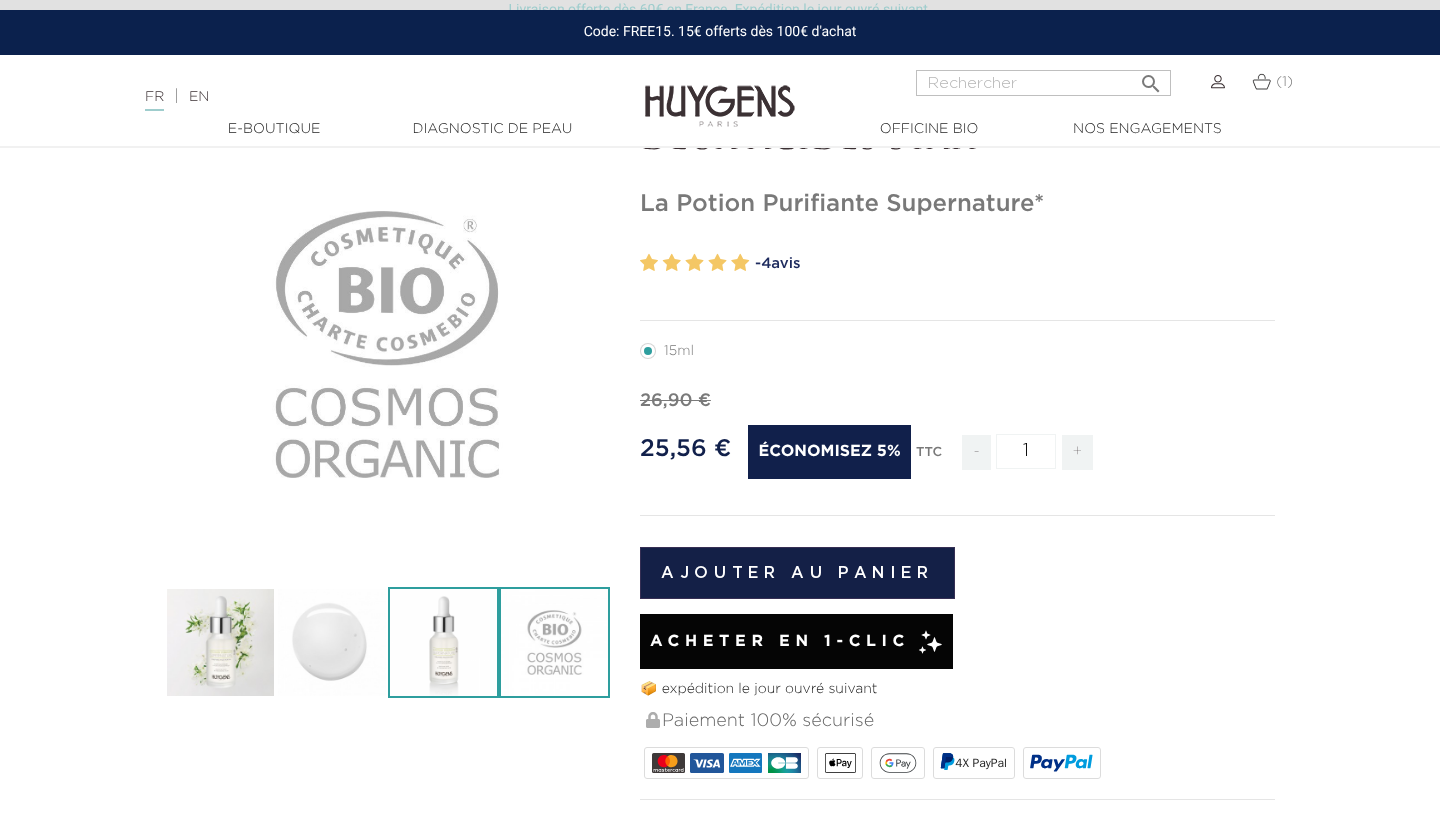 click at bounding box center (220, 642) 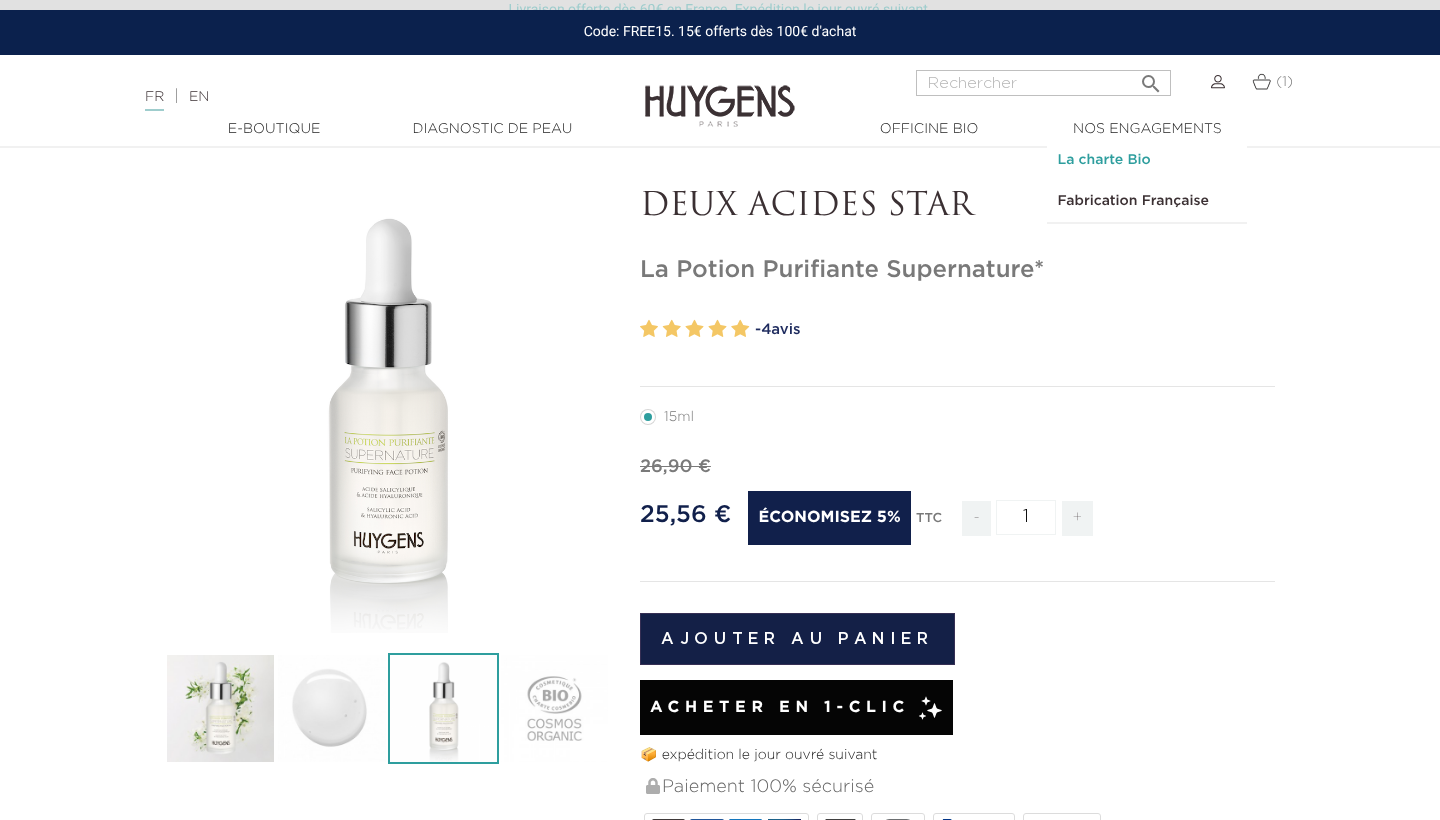 scroll, scrollTop: 20, scrollLeft: 0, axis: vertical 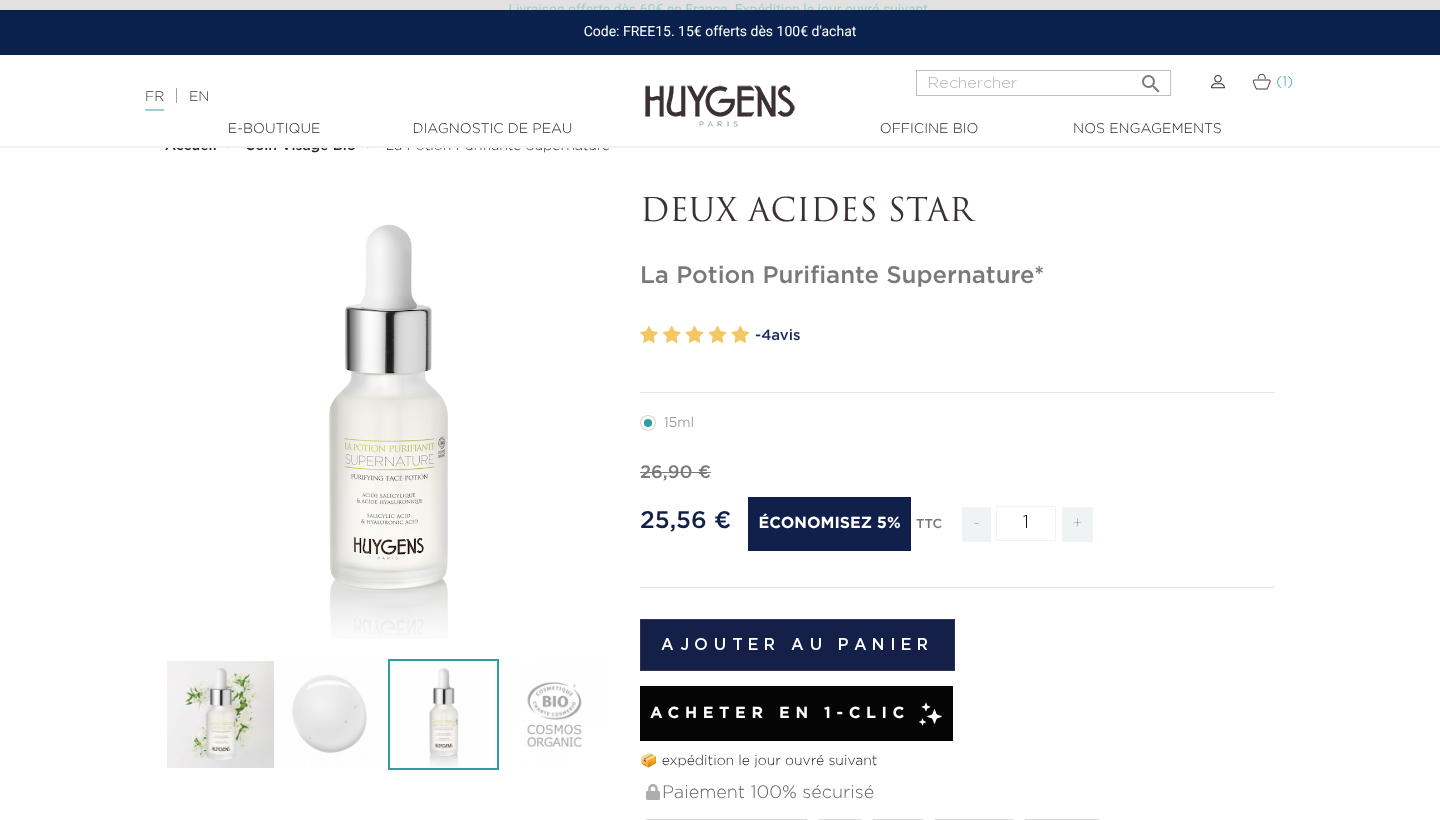 click at bounding box center (1261, 81) 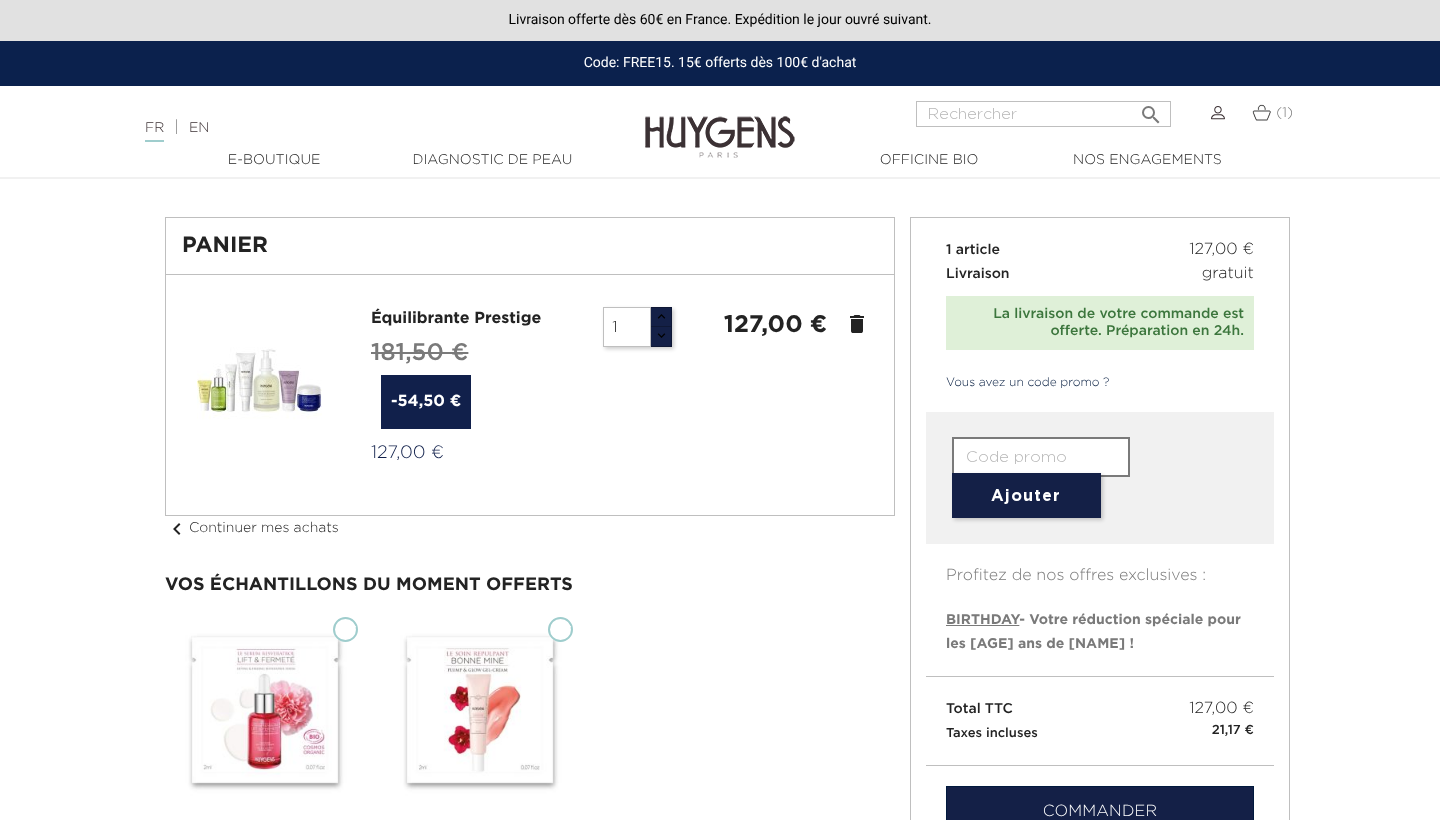 scroll, scrollTop: 0, scrollLeft: 0, axis: both 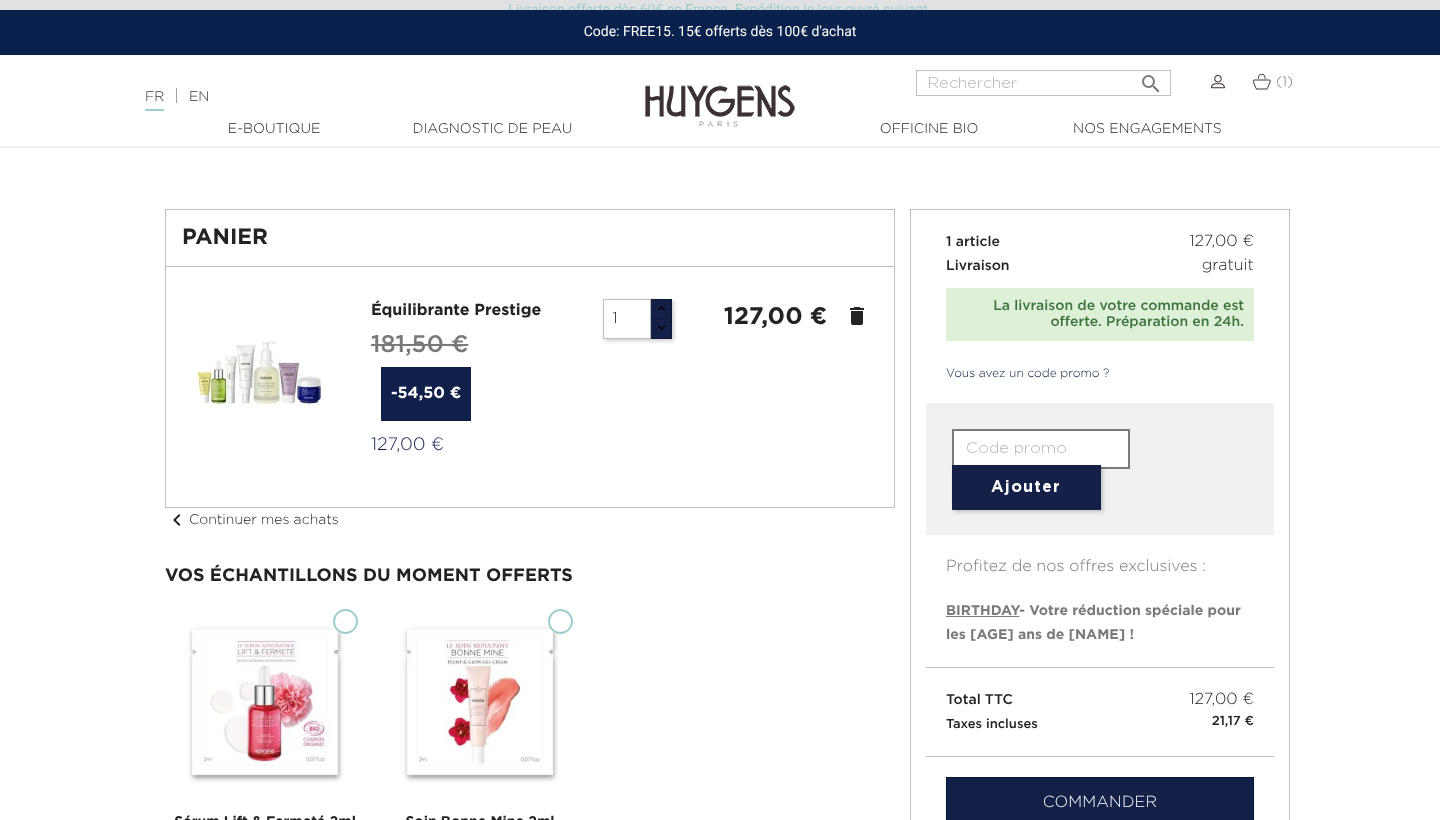 click at bounding box center [259, 361] 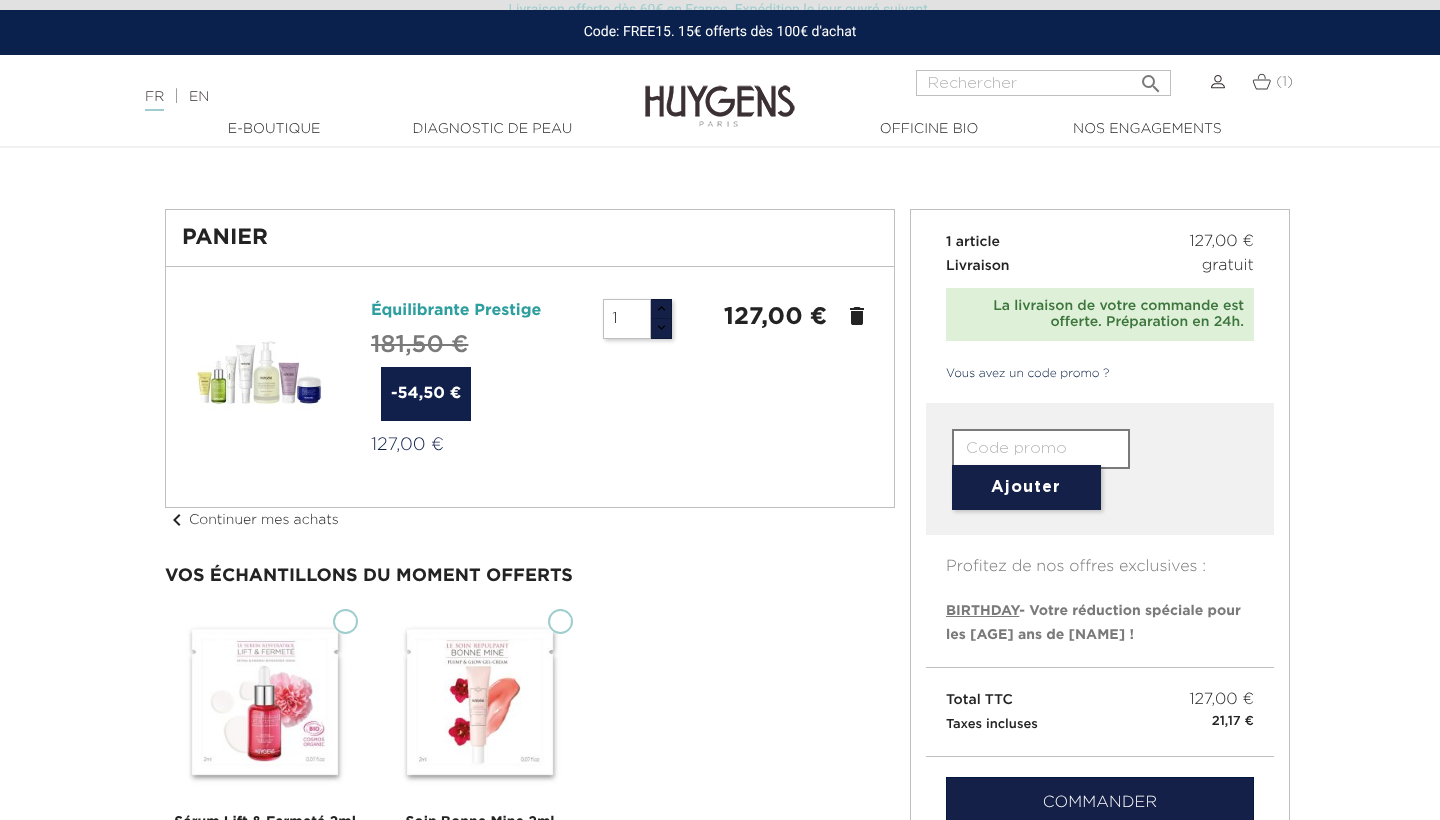 click on "Équilibrante Prestige" at bounding box center [456, 311] 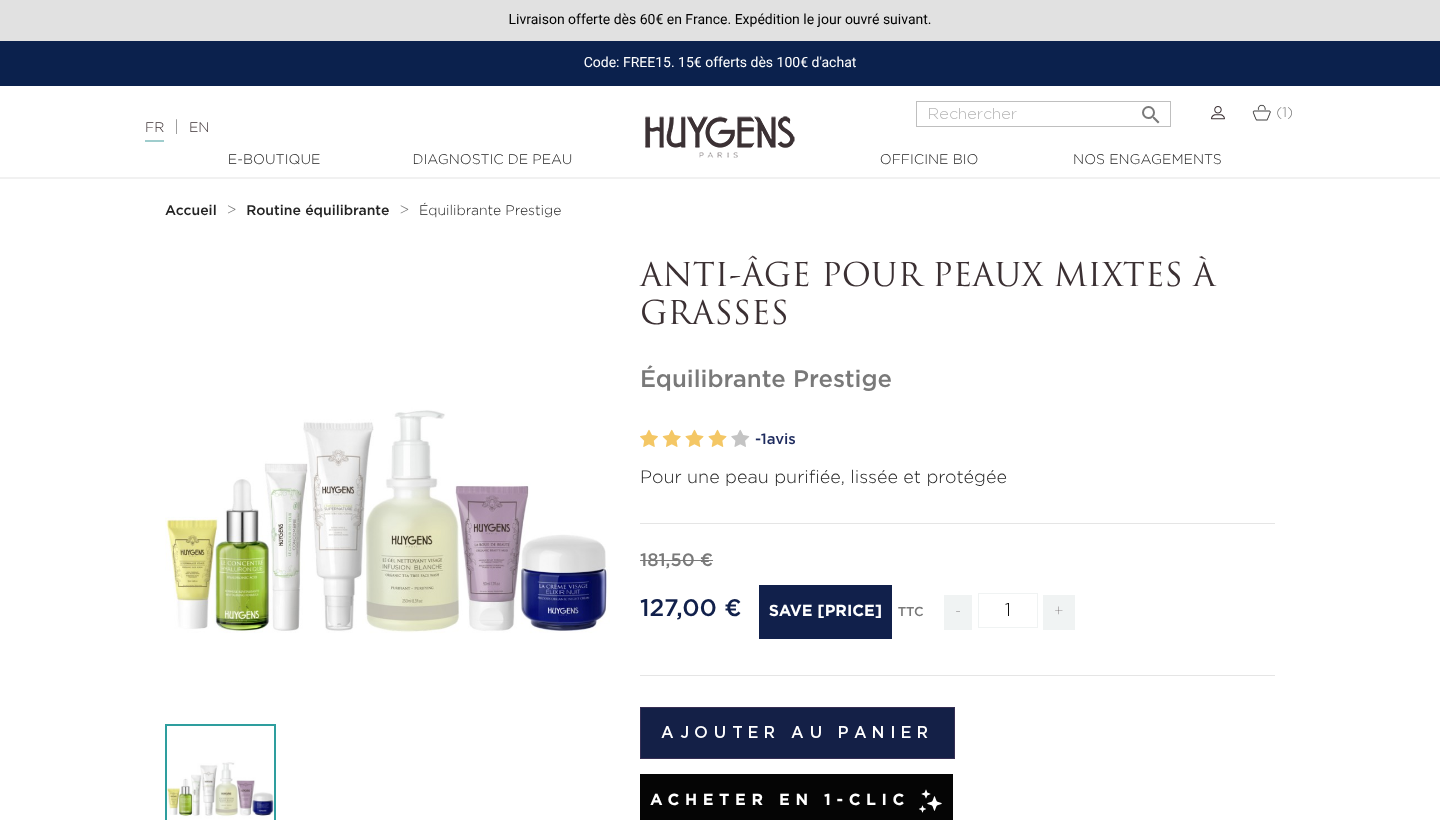 scroll, scrollTop: 0, scrollLeft: 0, axis: both 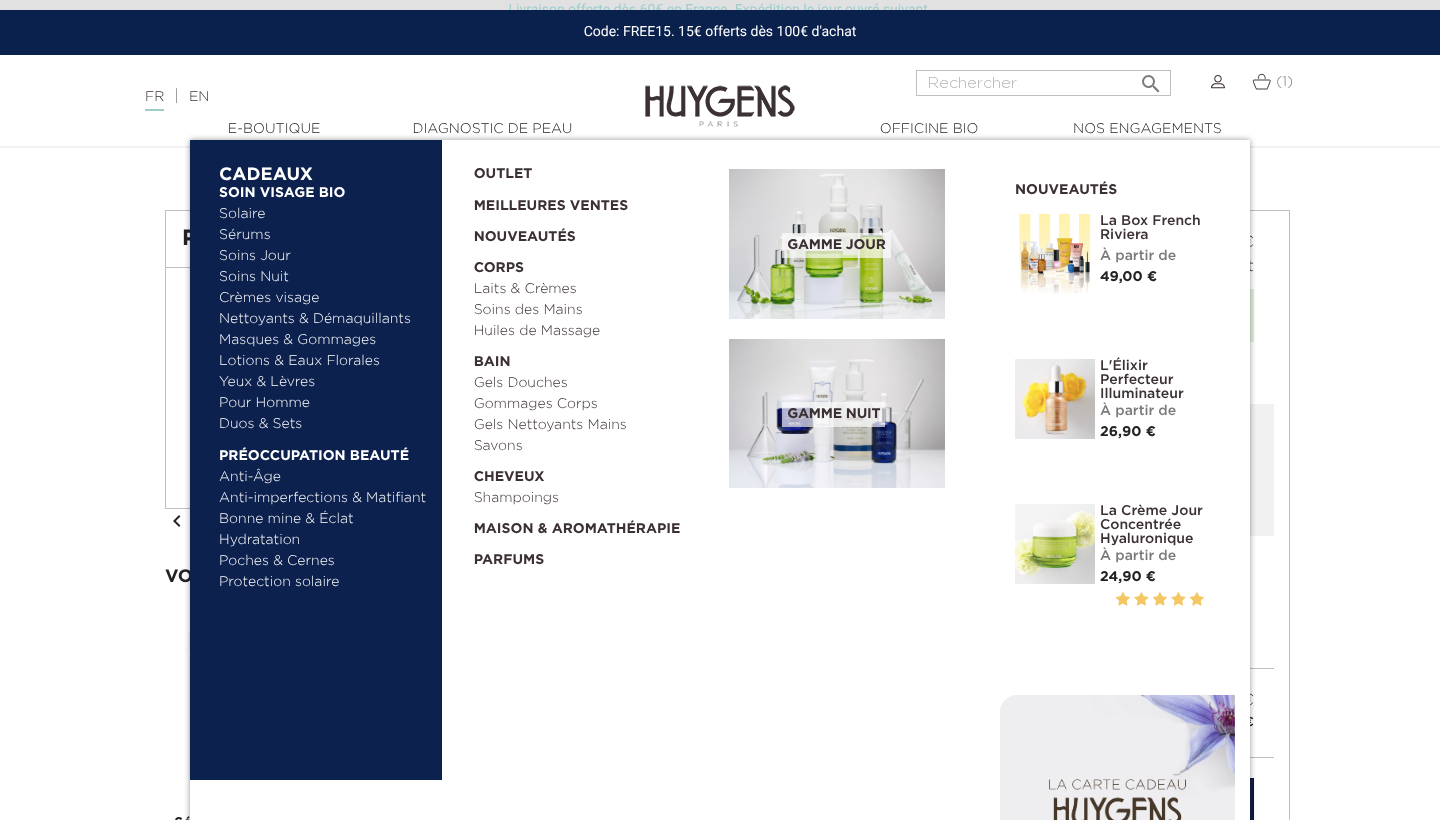 click on "Anti-imperfections & Matifiant" at bounding box center [323, 498] 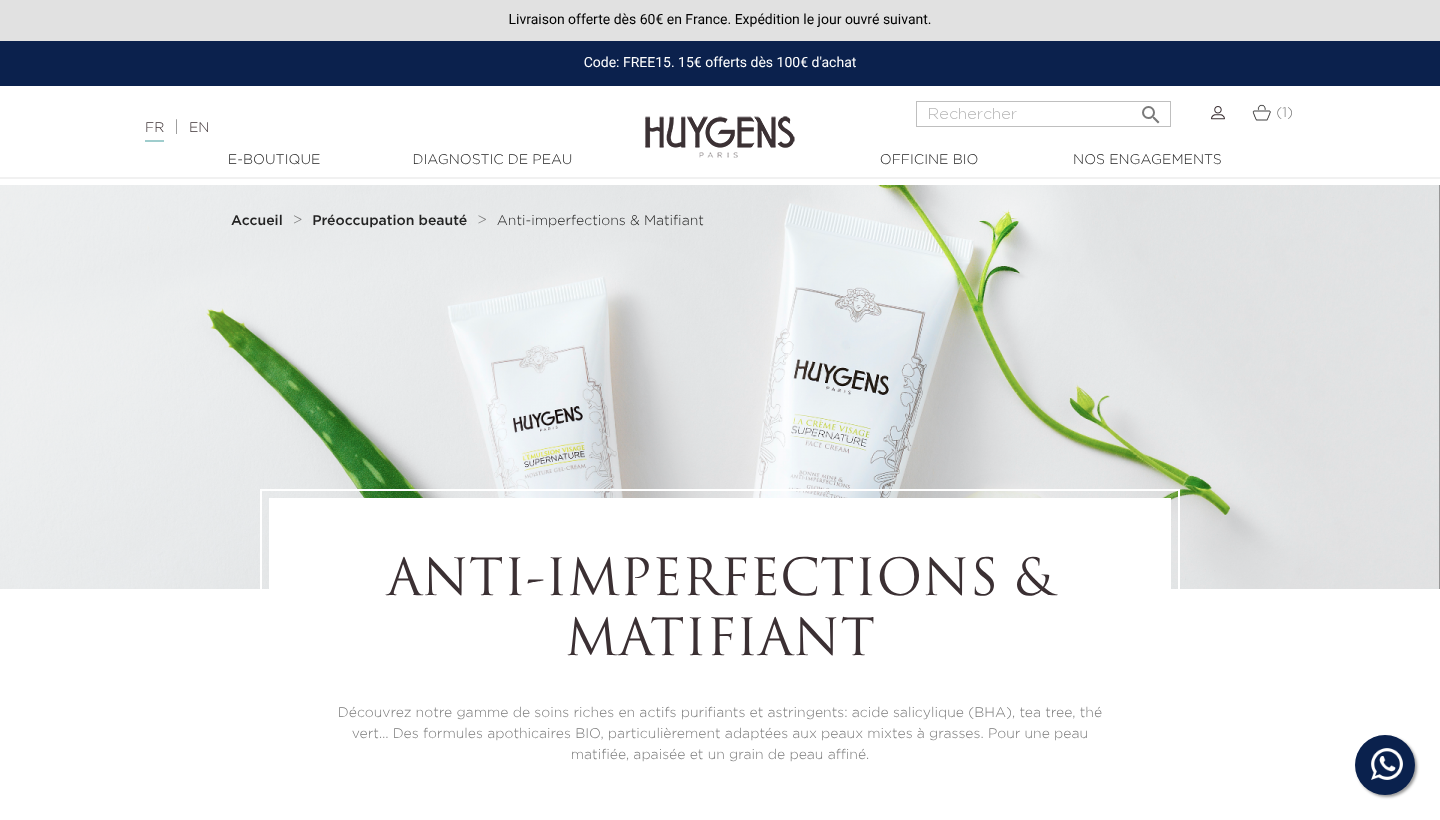 scroll, scrollTop: 0, scrollLeft: 0, axis: both 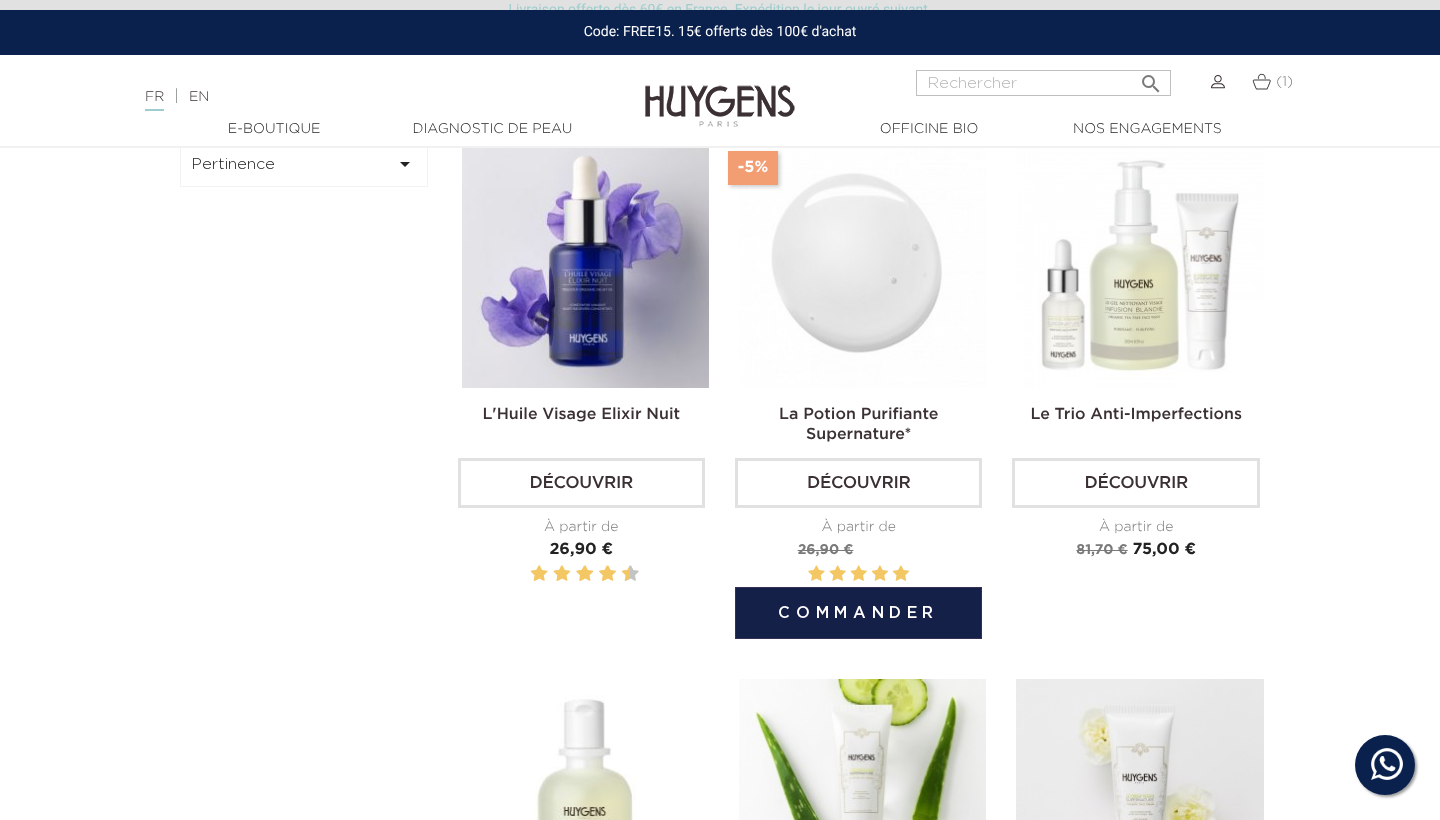 click on "Découvrir" at bounding box center (858, 483) 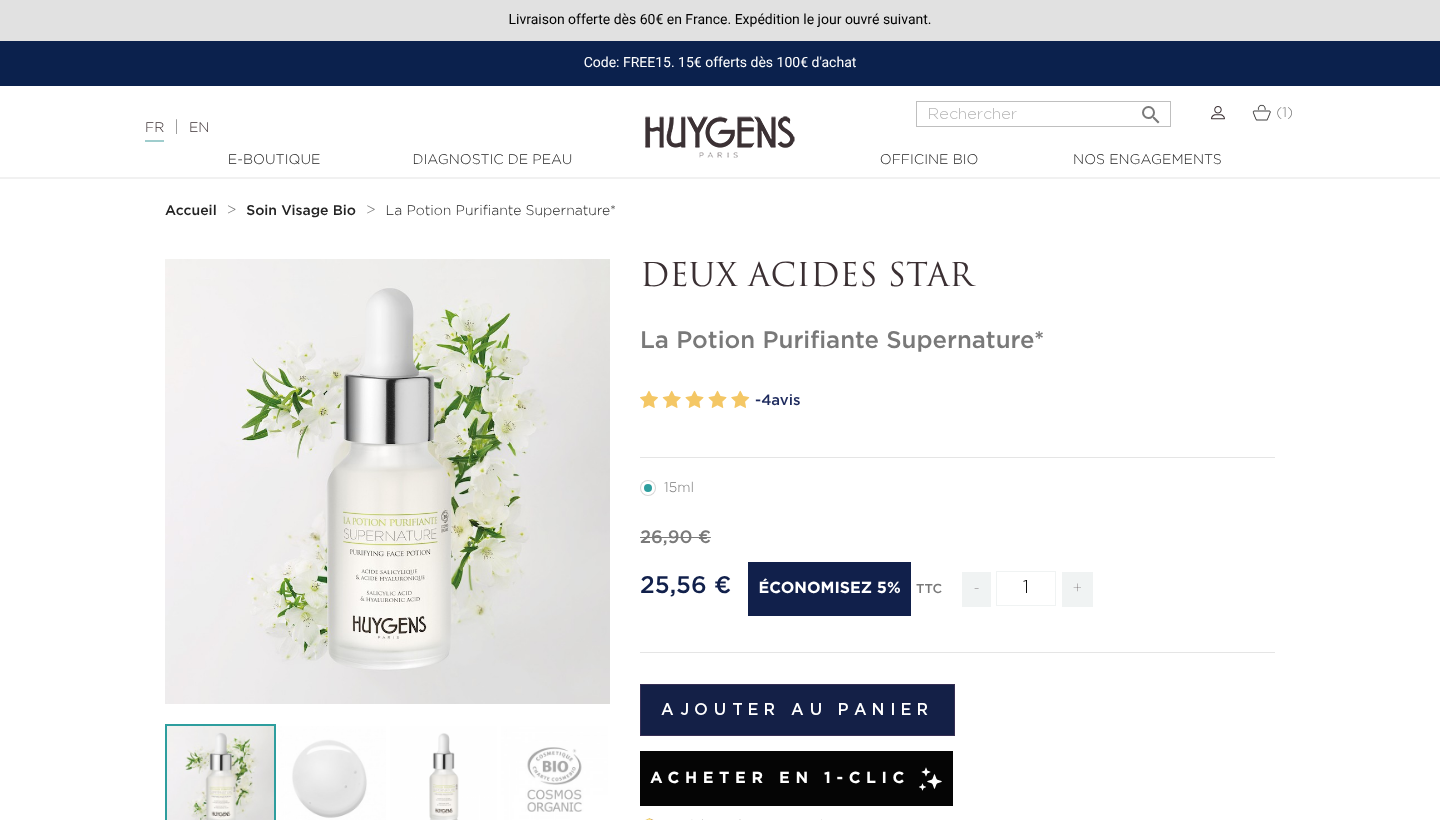 scroll, scrollTop: 0, scrollLeft: 0, axis: both 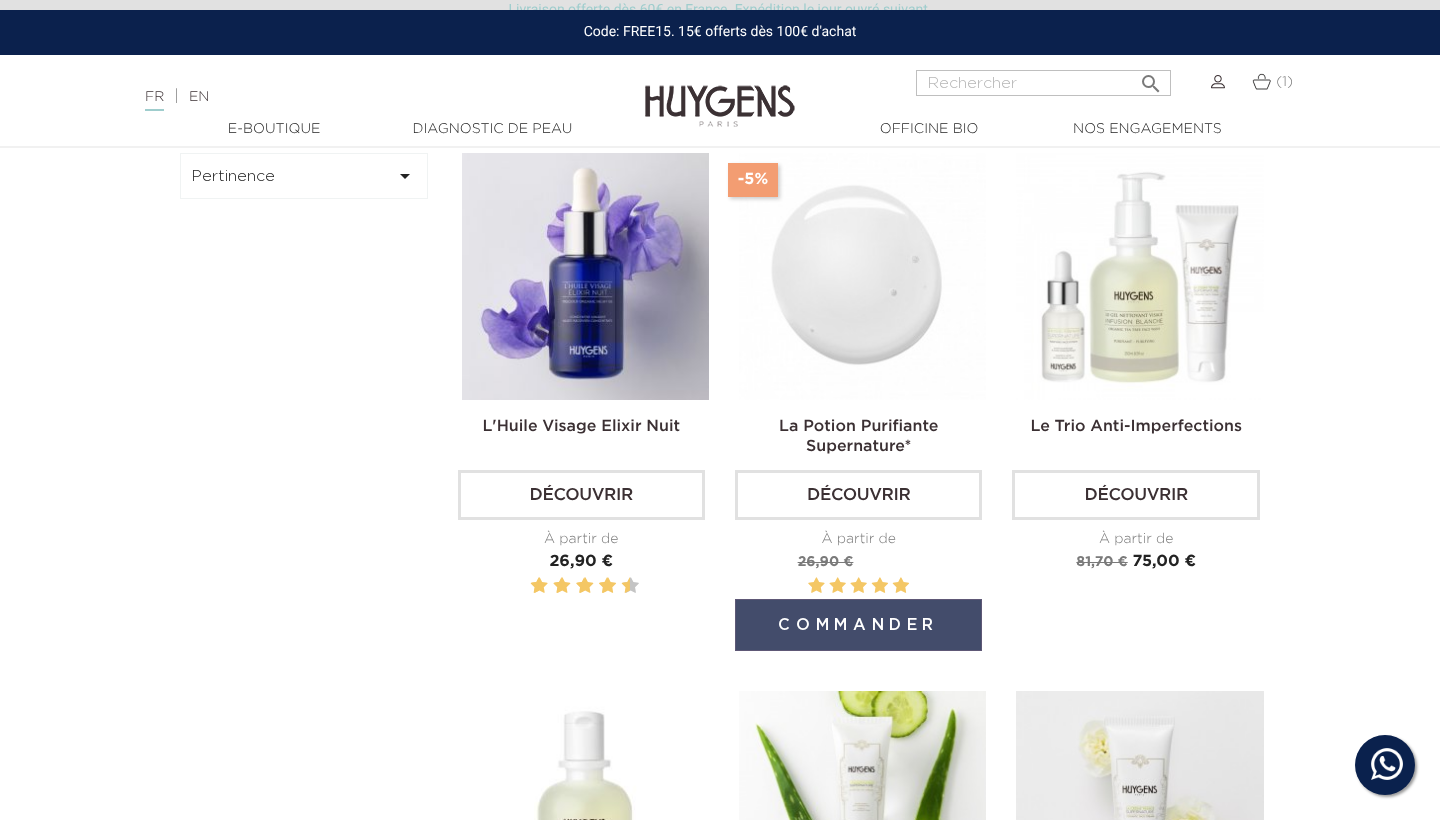 click on "Commander" at bounding box center (858, 625) 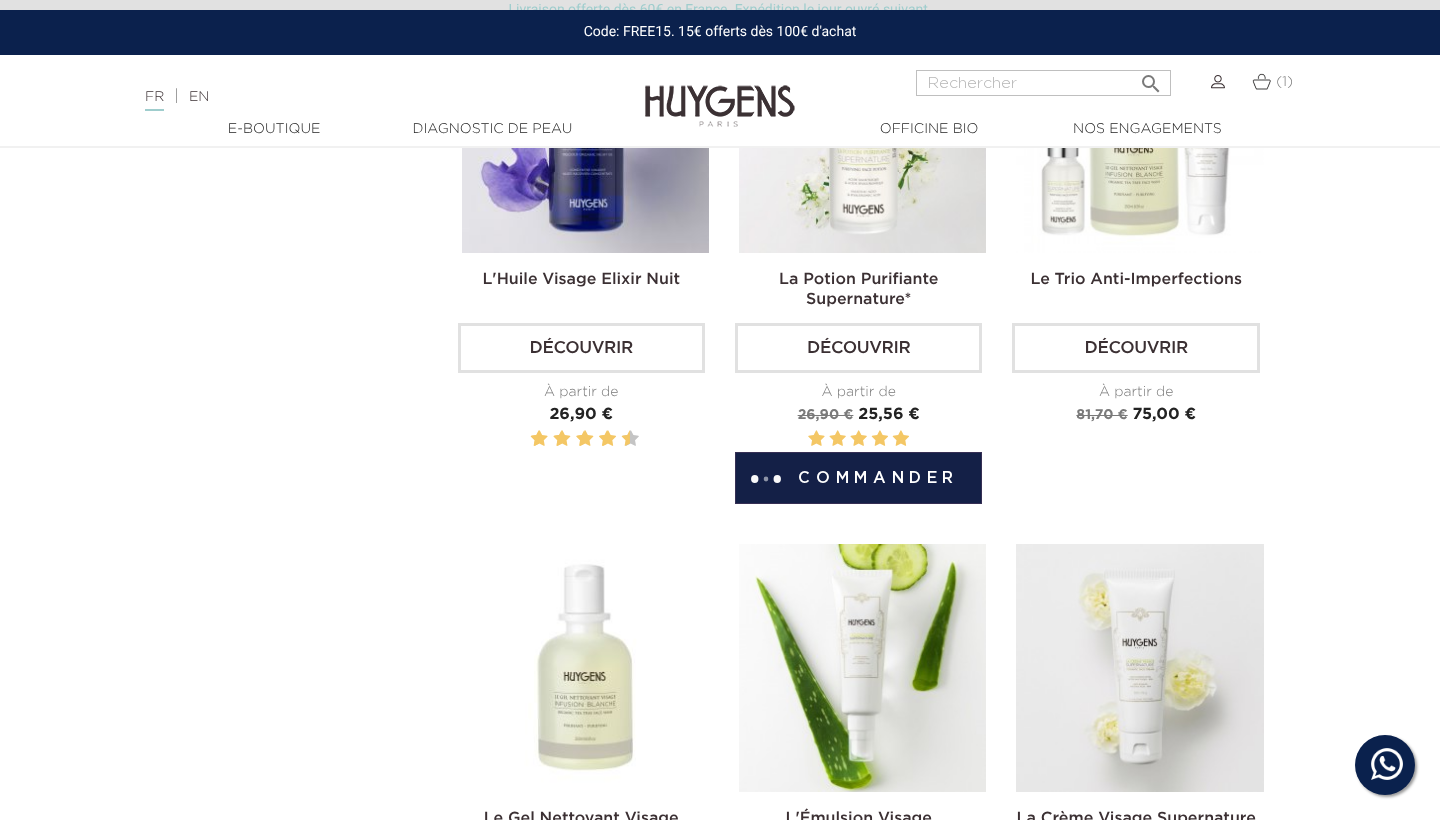 scroll, scrollTop: 953, scrollLeft: 0, axis: vertical 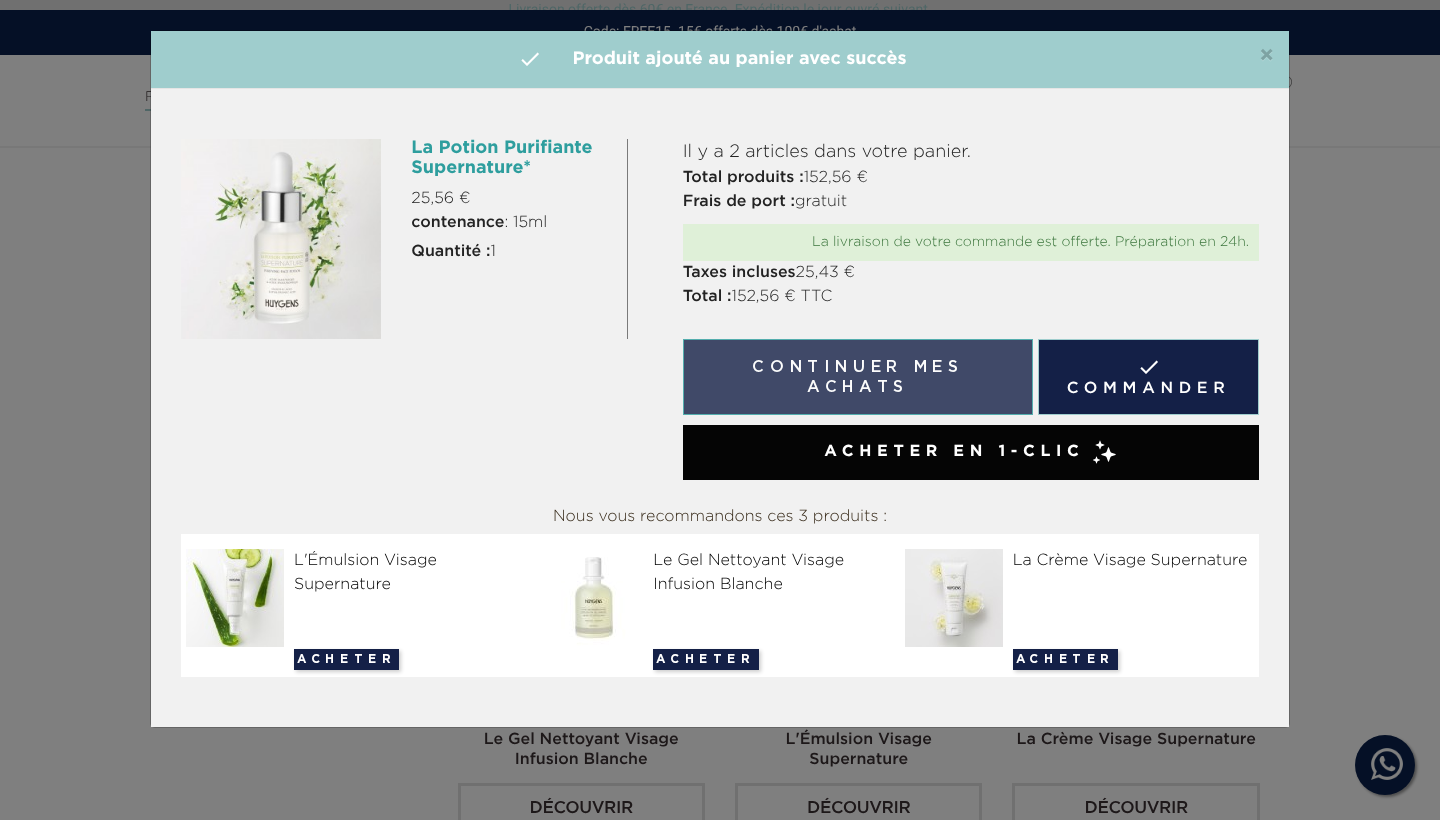 click on "Continuer mes achats" at bounding box center [858, 377] 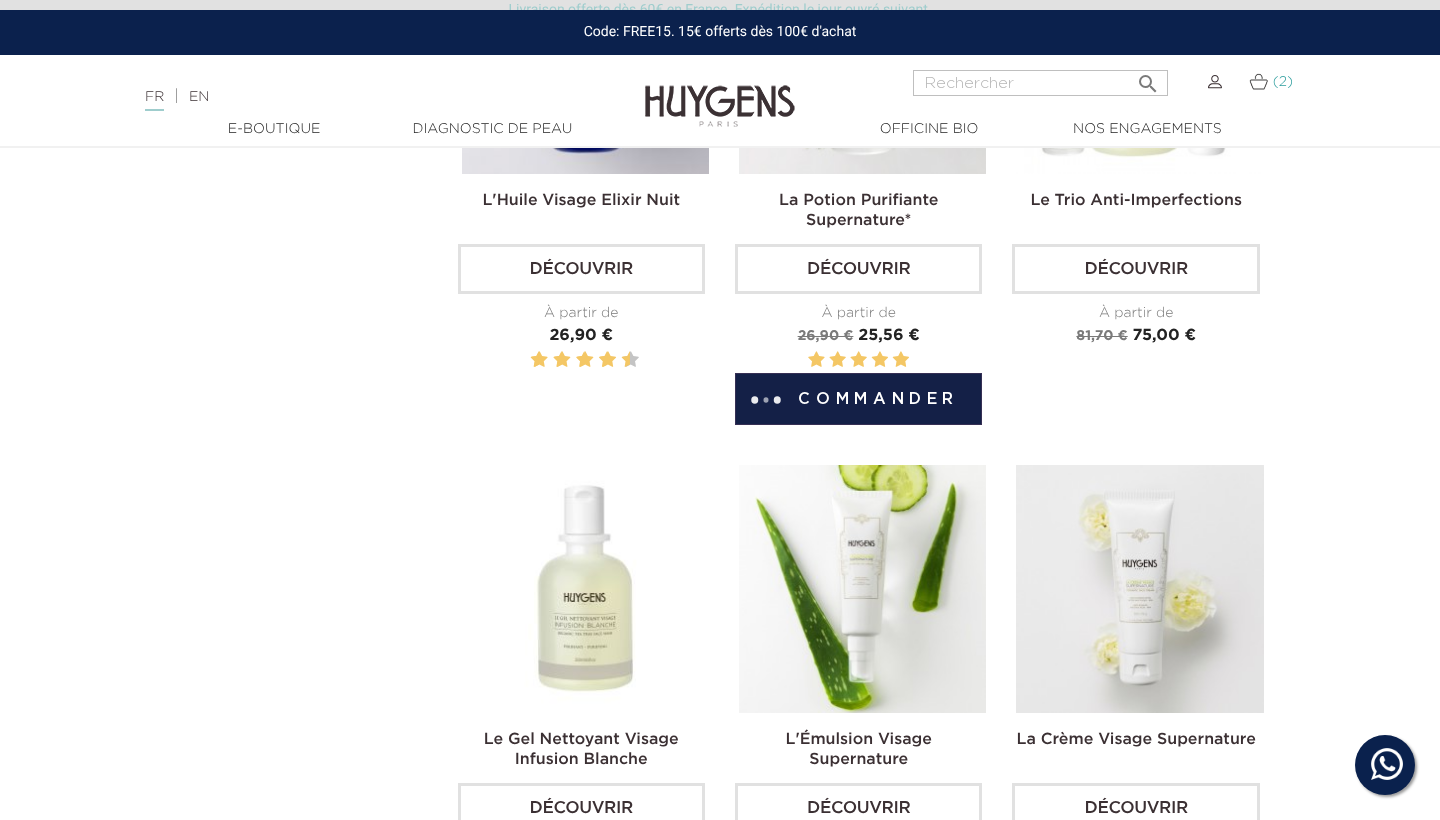 click at bounding box center [1258, 81] 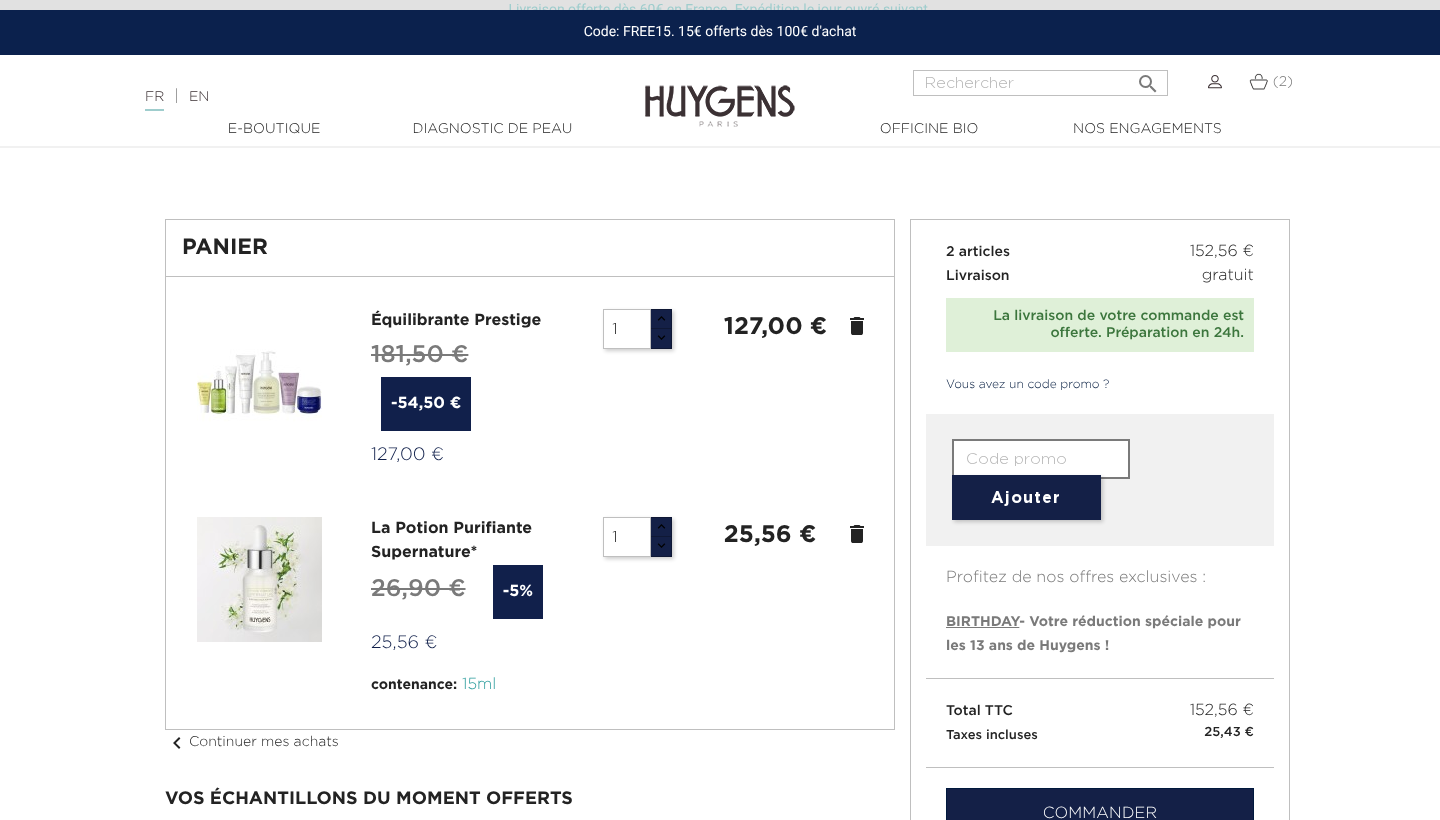 scroll, scrollTop: 53, scrollLeft: 0, axis: vertical 